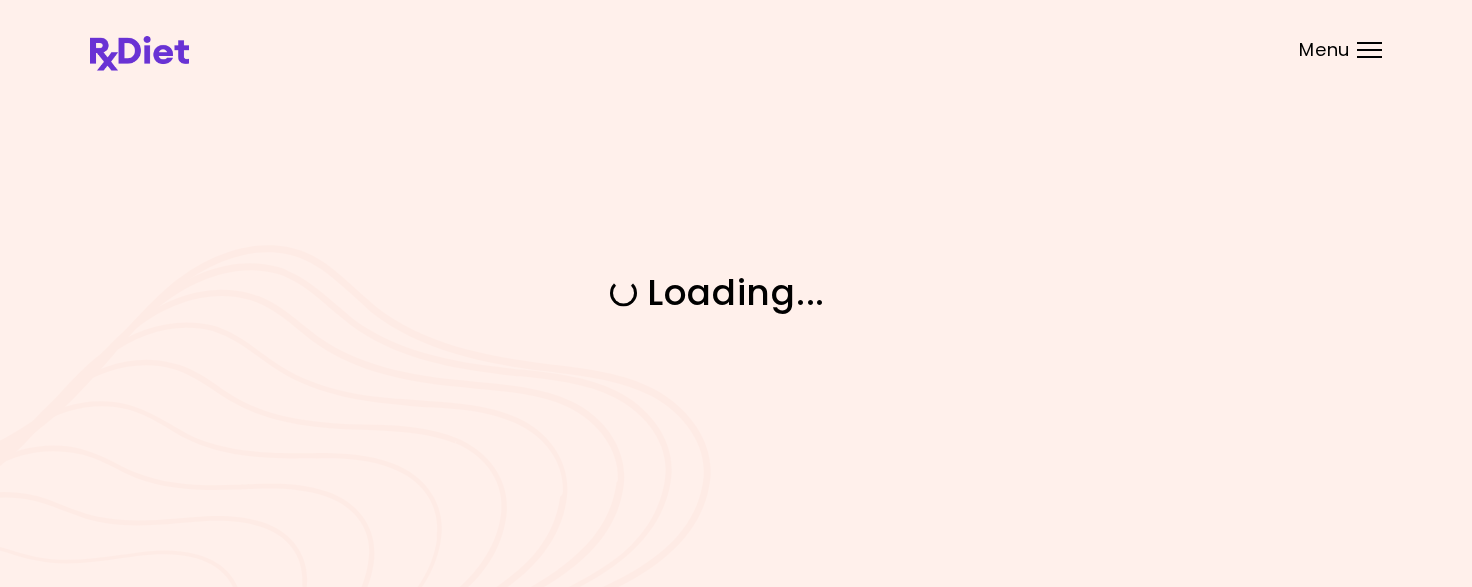 scroll, scrollTop: 0, scrollLeft: 0, axis: both 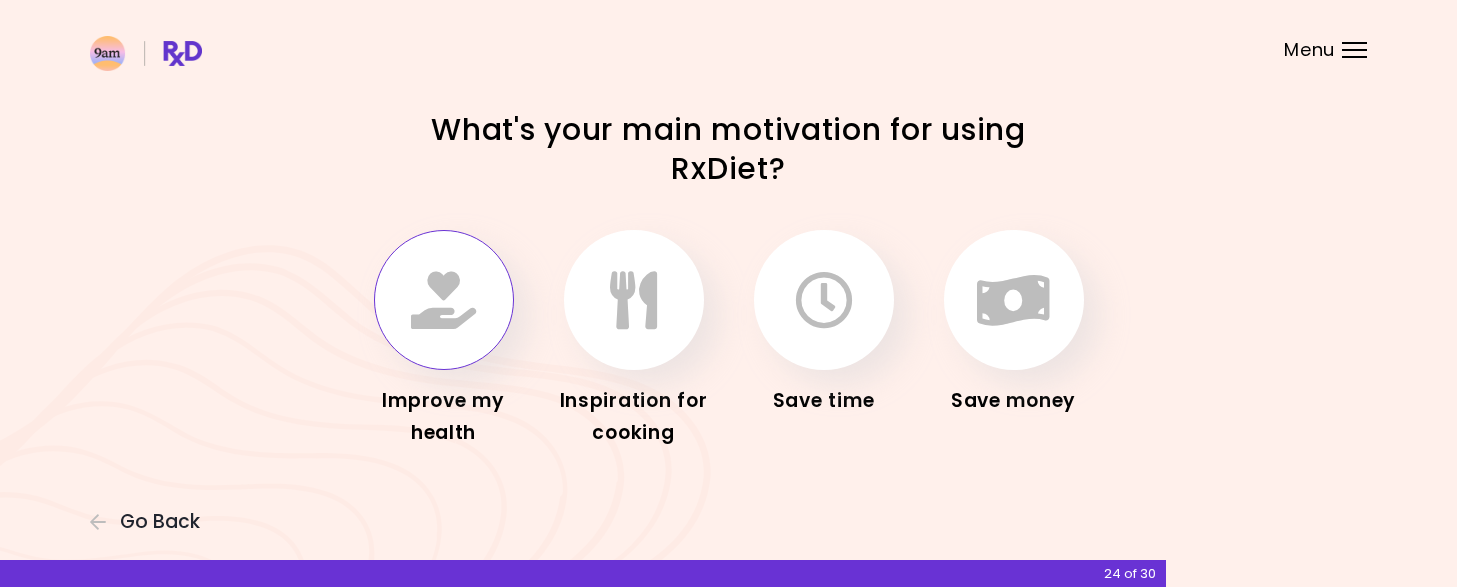 click at bounding box center [444, 300] 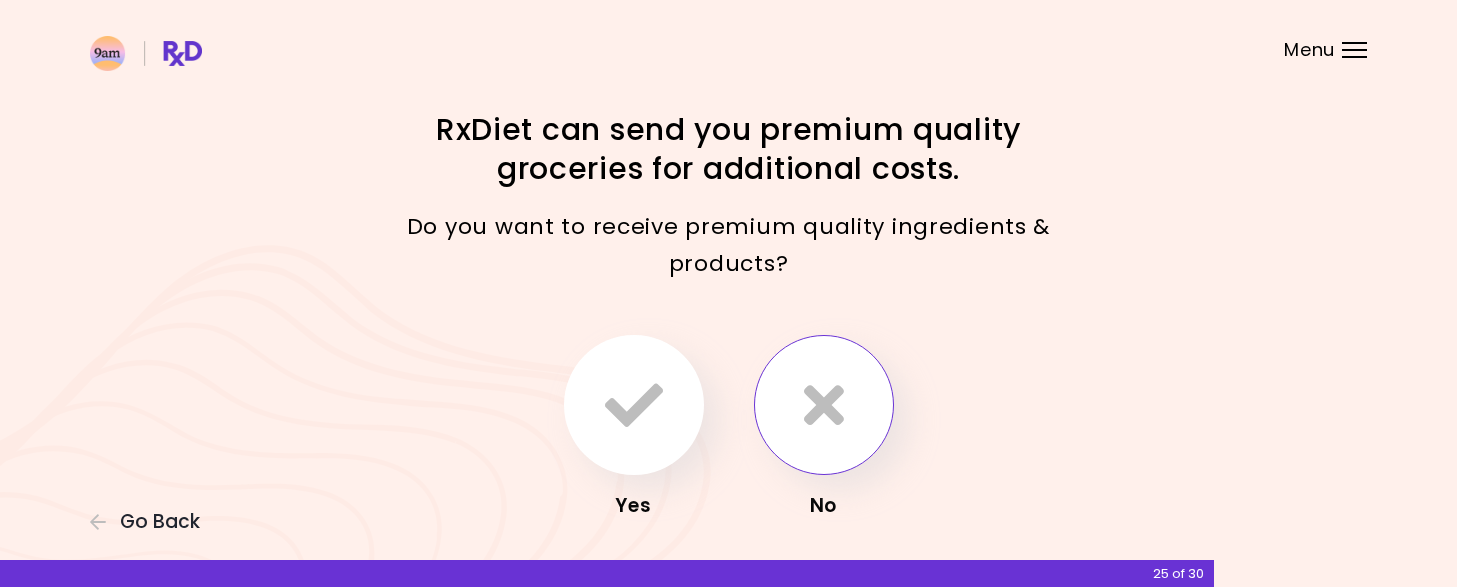 click at bounding box center [824, 405] 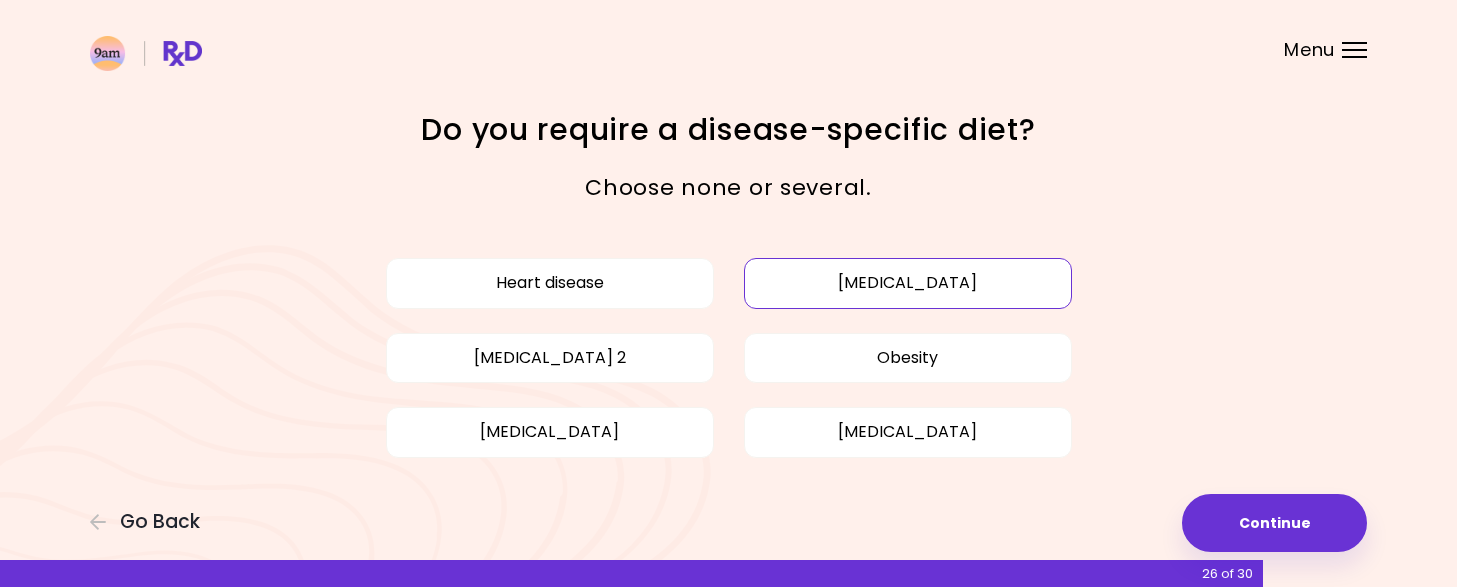 click on "[MEDICAL_DATA]" at bounding box center (908, 283) 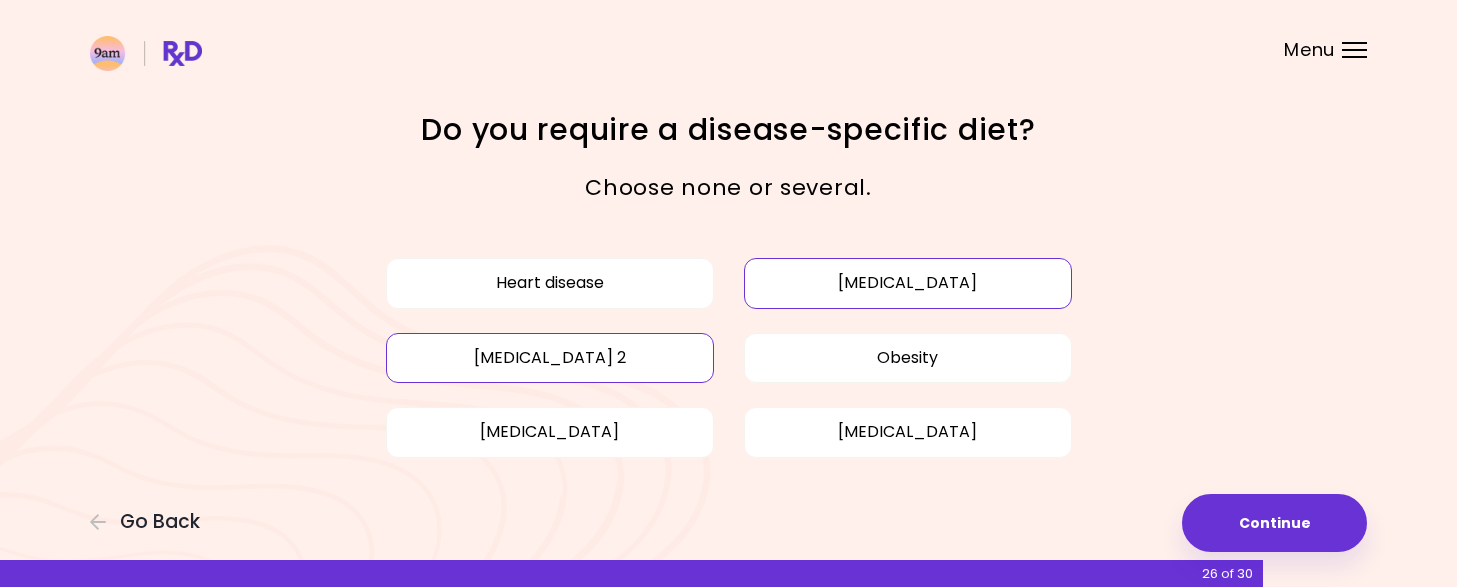 click on "[MEDICAL_DATA] 2" at bounding box center (550, 358) 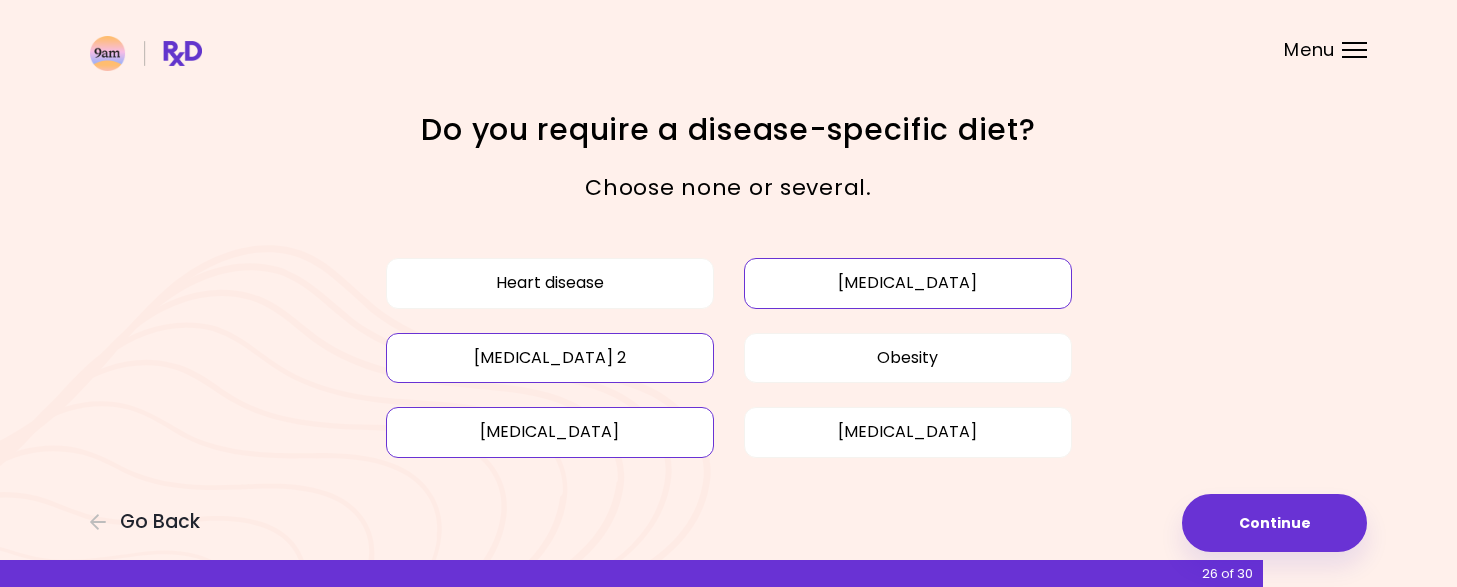 click on "[MEDICAL_DATA]" at bounding box center (550, 432) 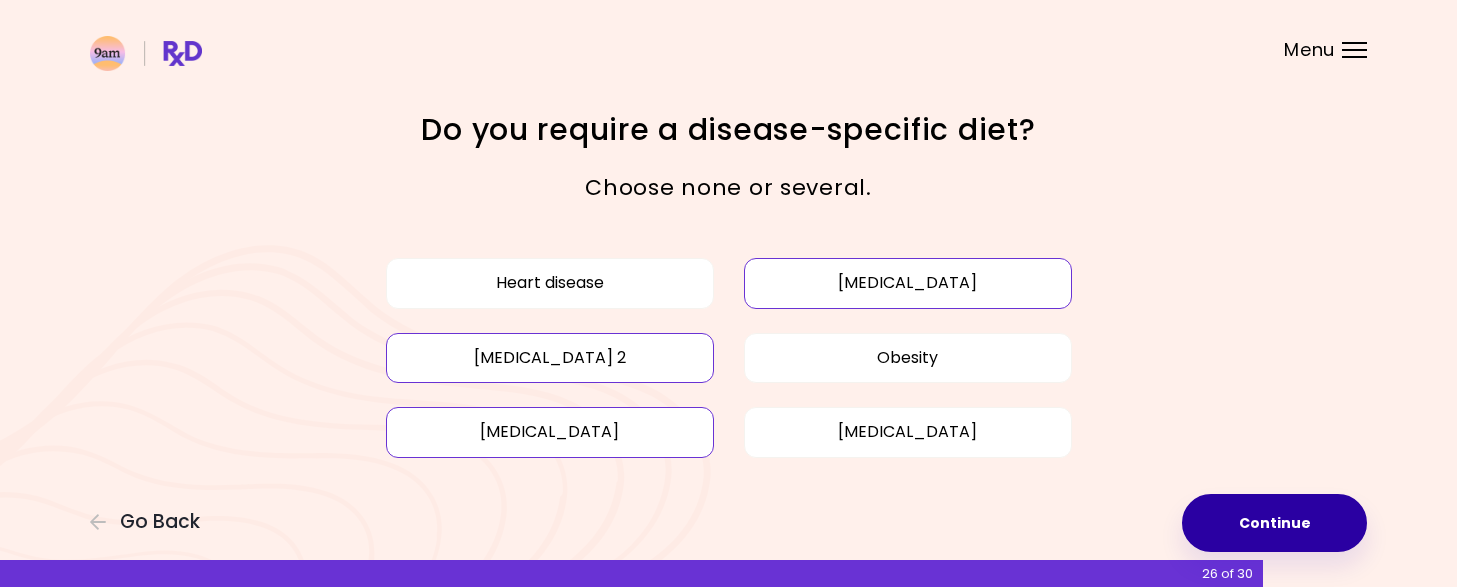 click on "Continue" at bounding box center [1274, 523] 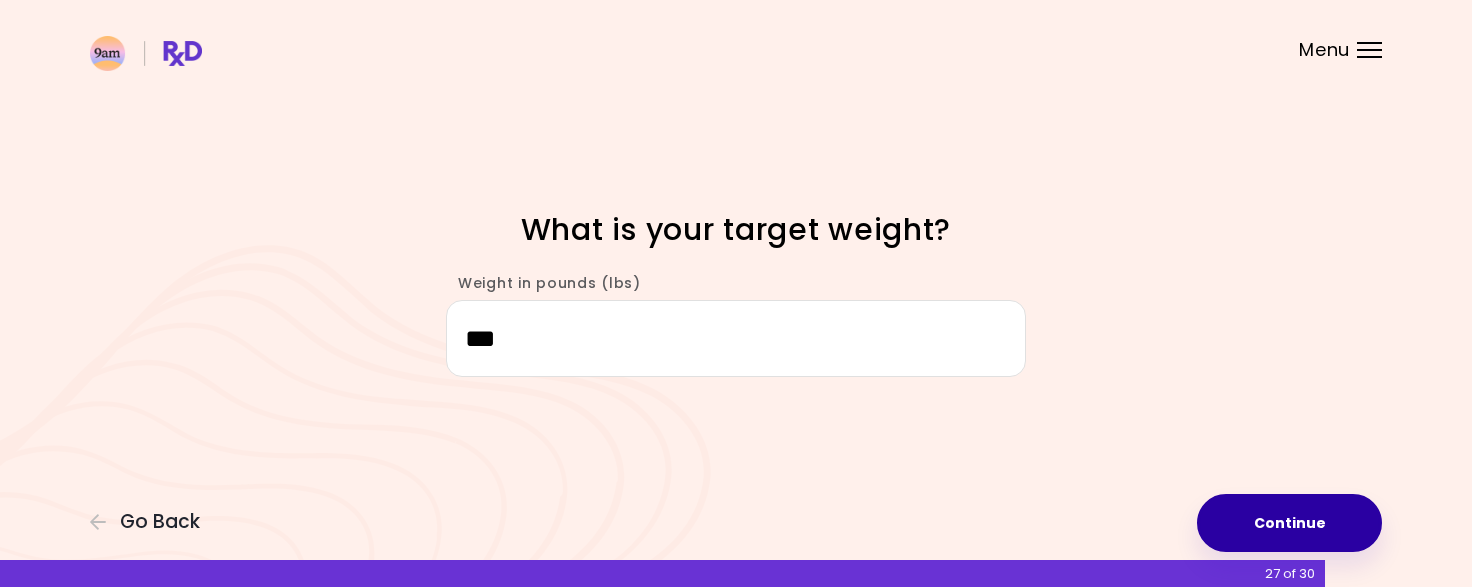 type on "***" 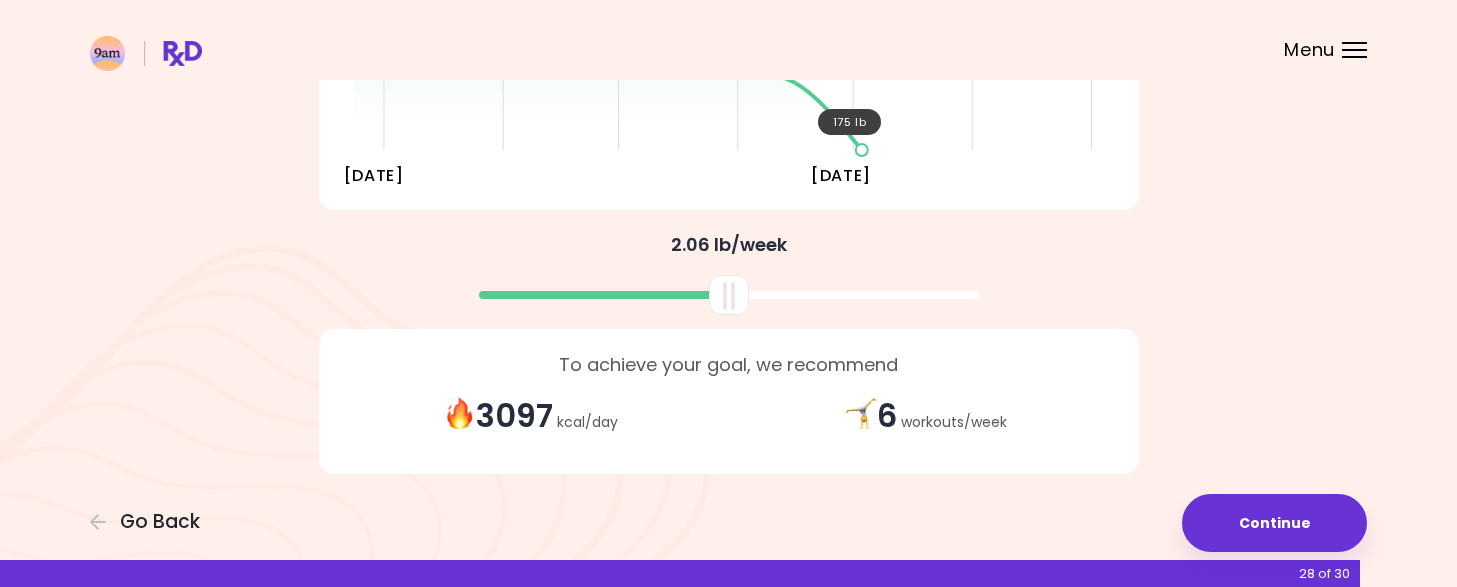 scroll, scrollTop: 448, scrollLeft: 0, axis: vertical 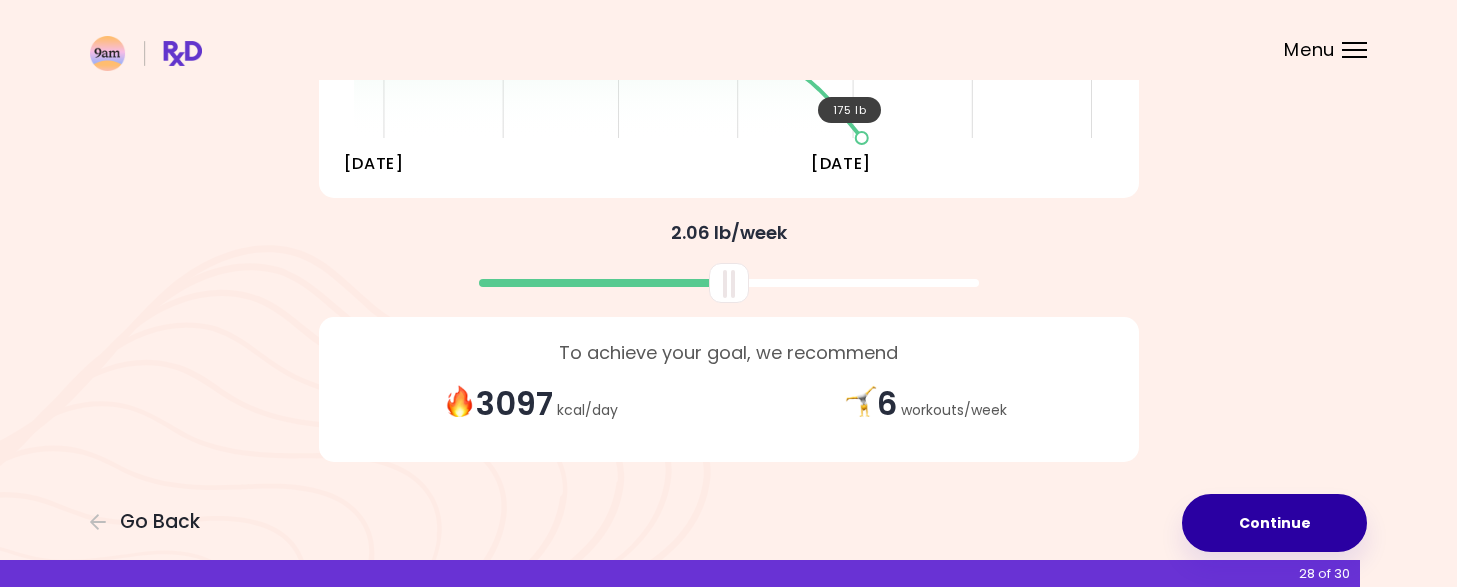 click on "Continue" at bounding box center [1274, 523] 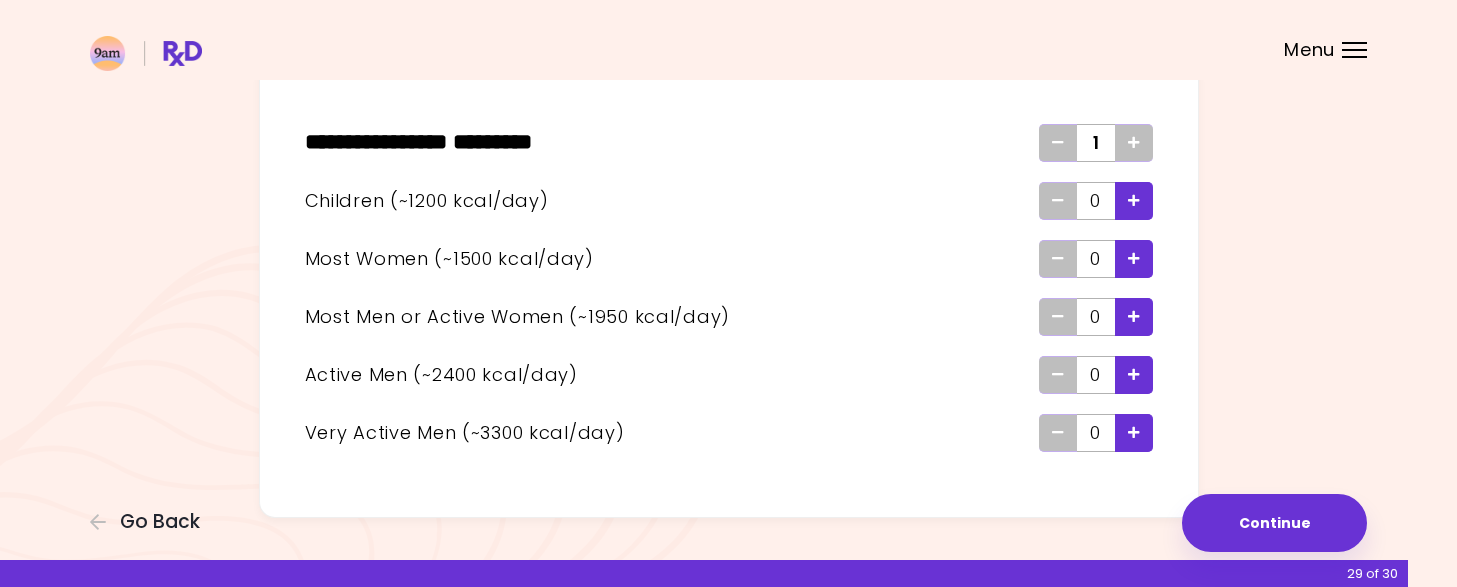 scroll, scrollTop: 151, scrollLeft: 0, axis: vertical 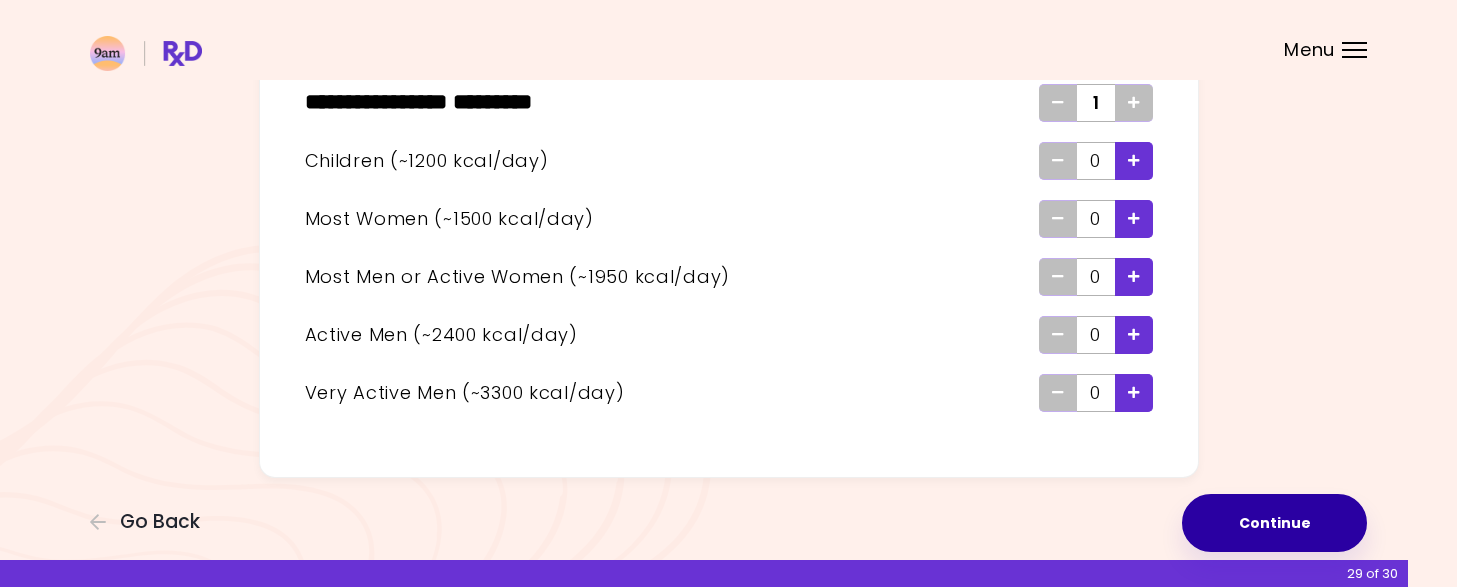click on "Continue" at bounding box center (1274, 523) 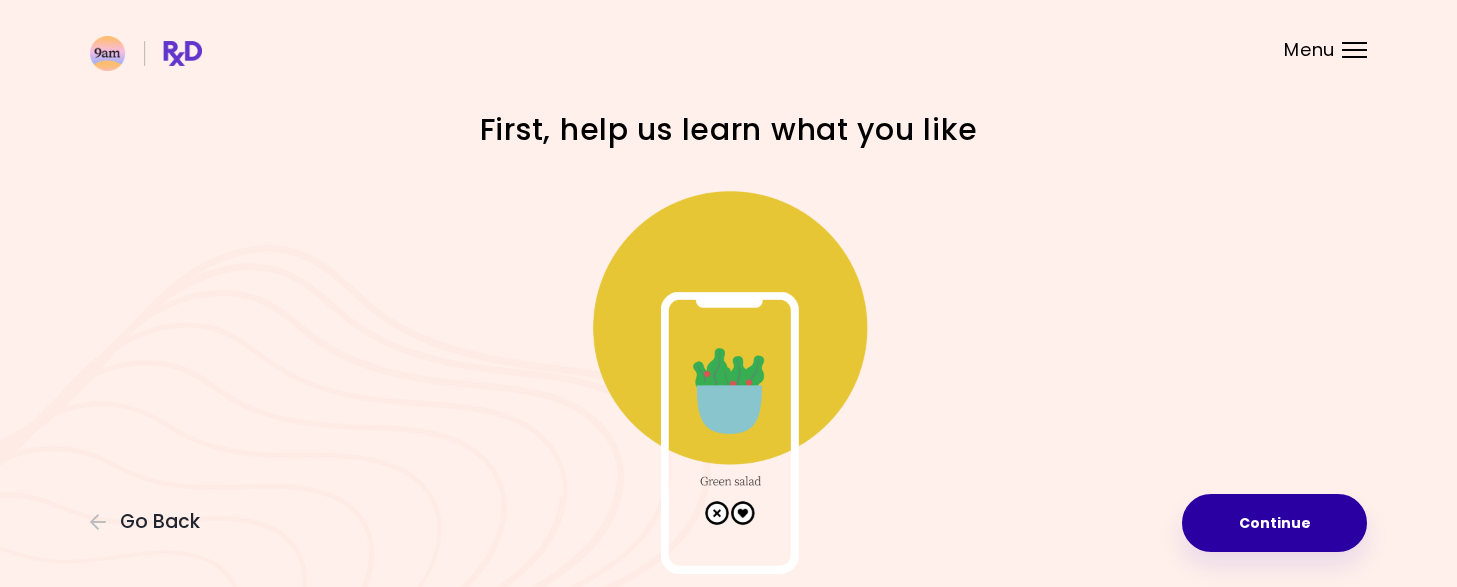 click on "Continue" at bounding box center (1274, 523) 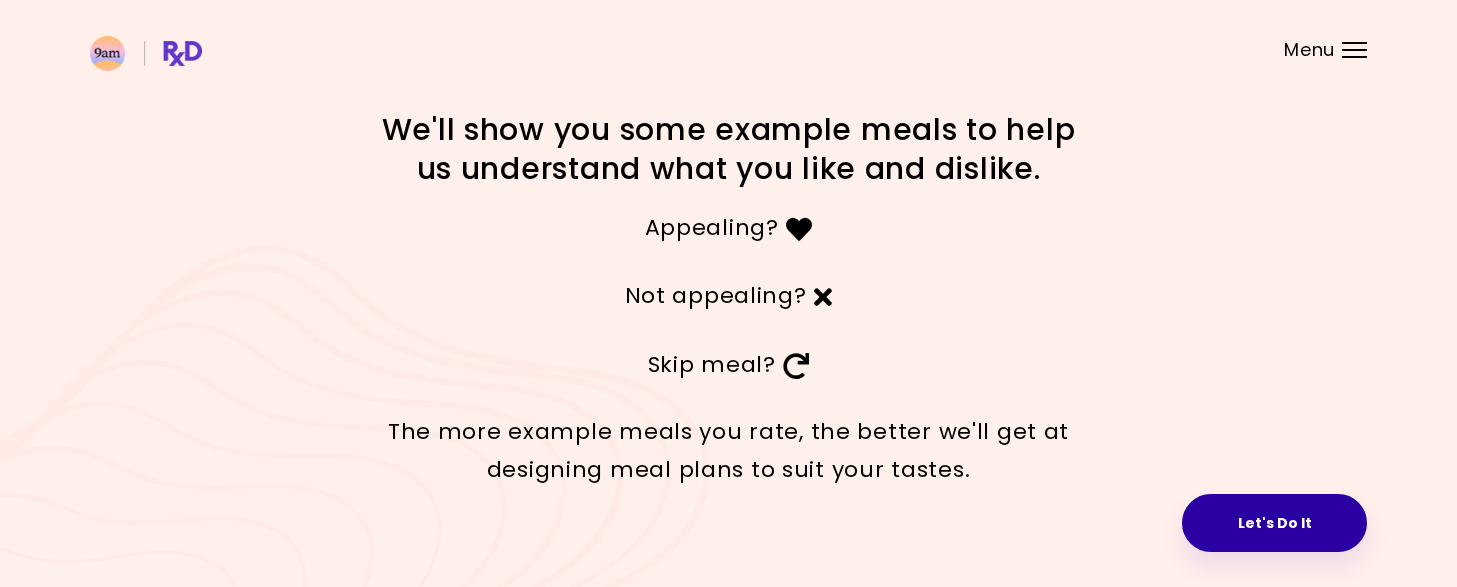 click on "Let's Do It" at bounding box center [1274, 523] 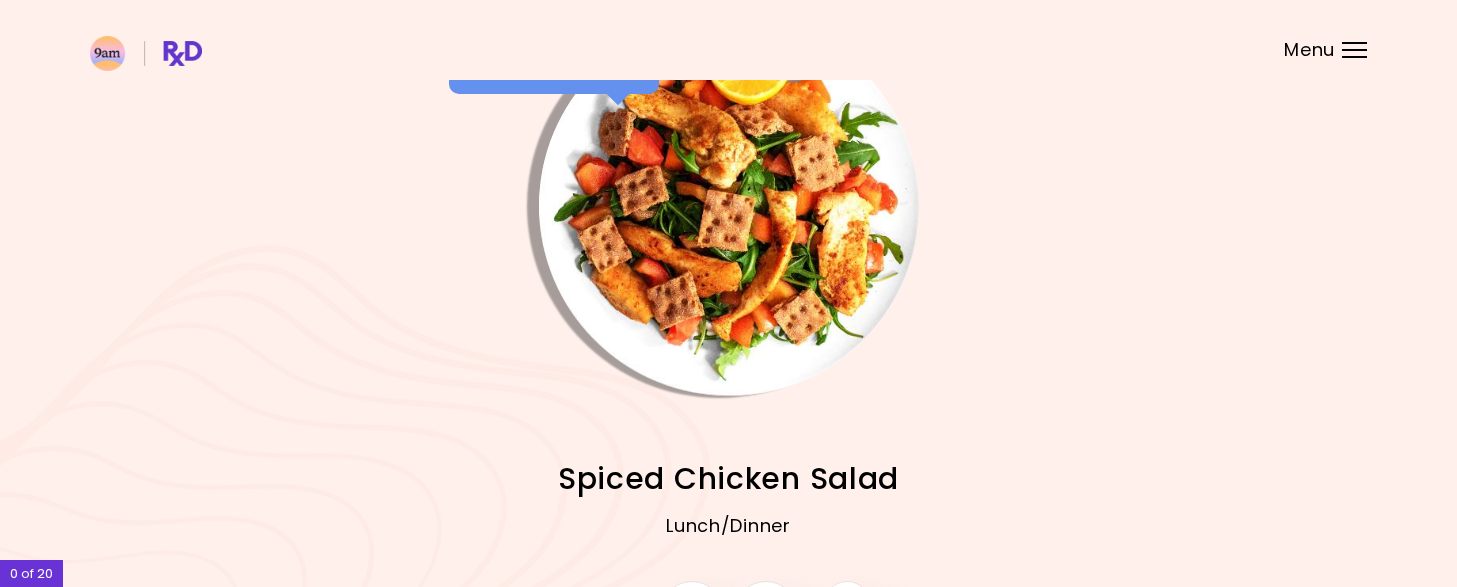 scroll, scrollTop: 98, scrollLeft: 0, axis: vertical 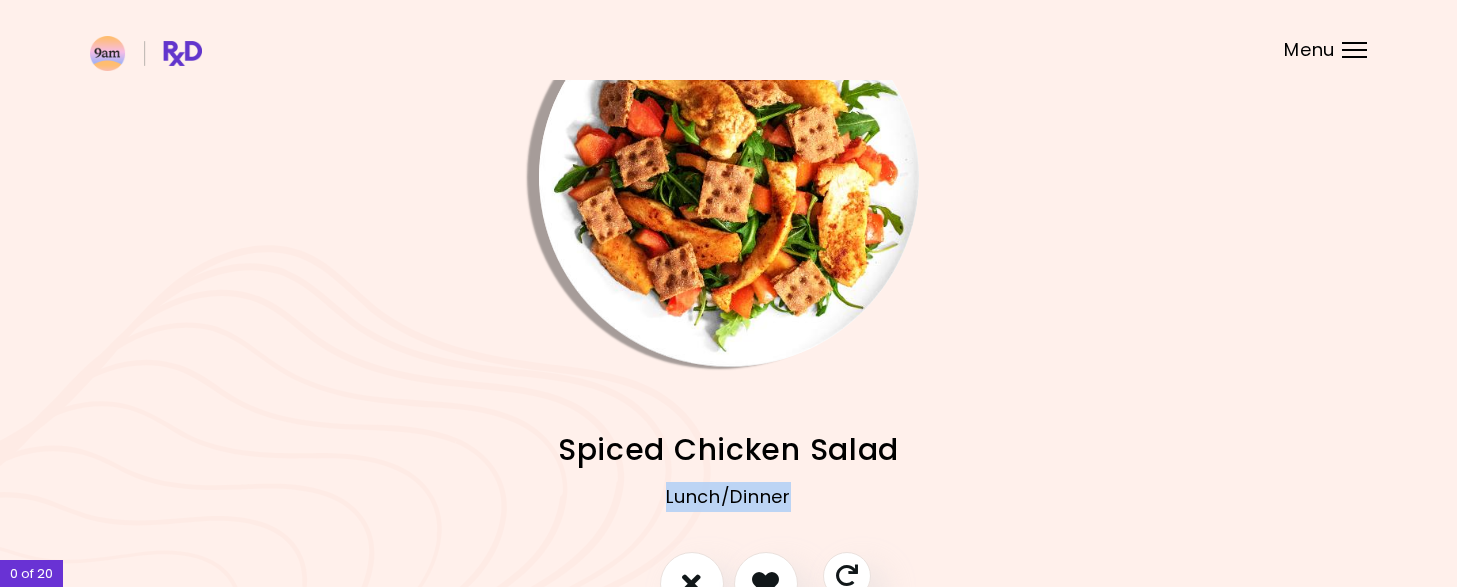 drag, startPoint x: 896, startPoint y: 483, endPoint x: 904, endPoint y: 448, distance: 35.902645 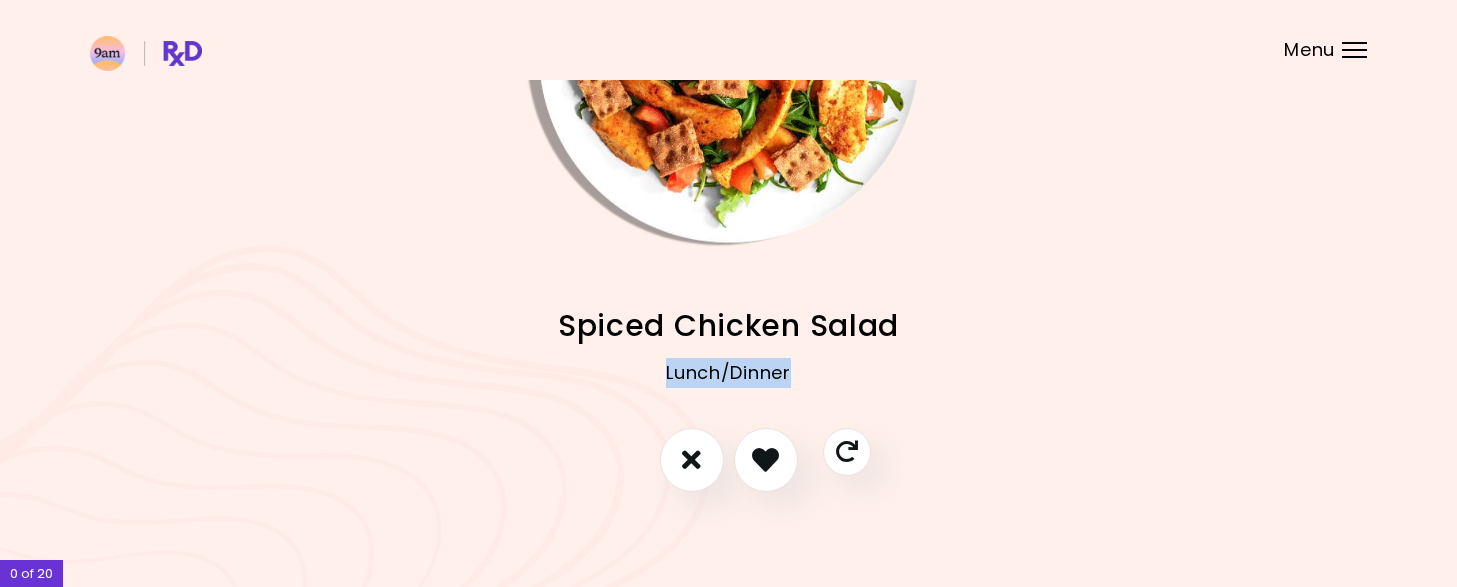 scroll, scrollTop: 223, scrollLeft: 0, axis: vertical 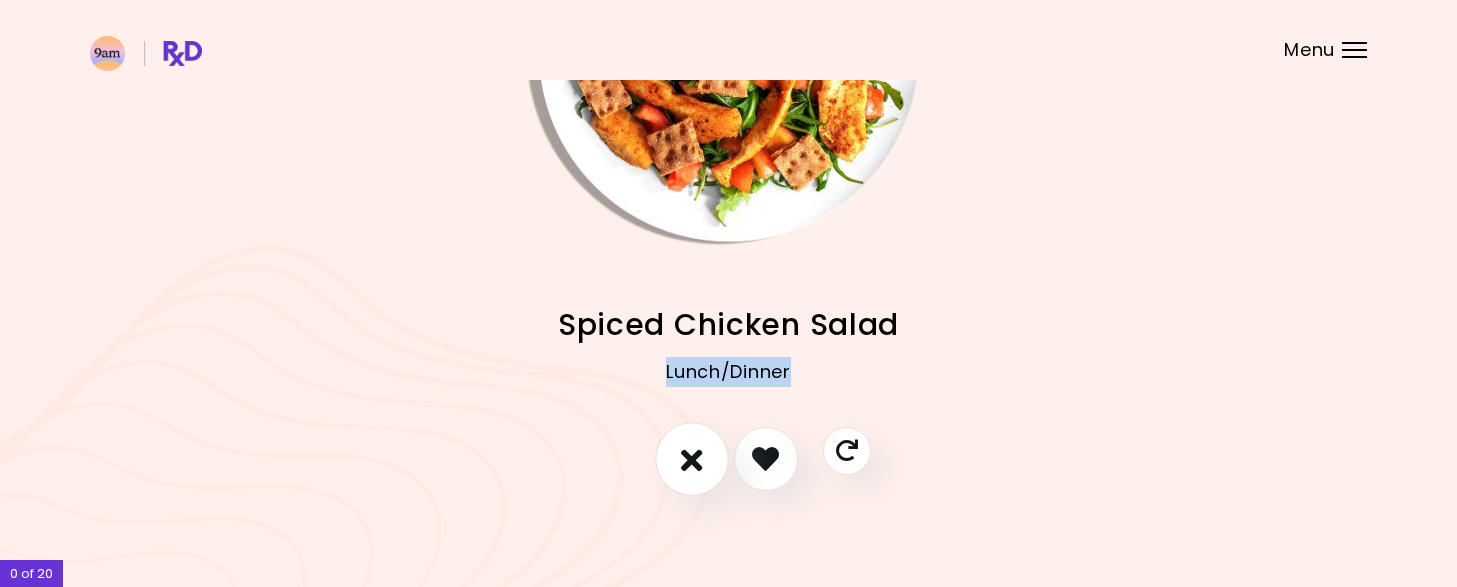 click at bounding box center (692, 459) 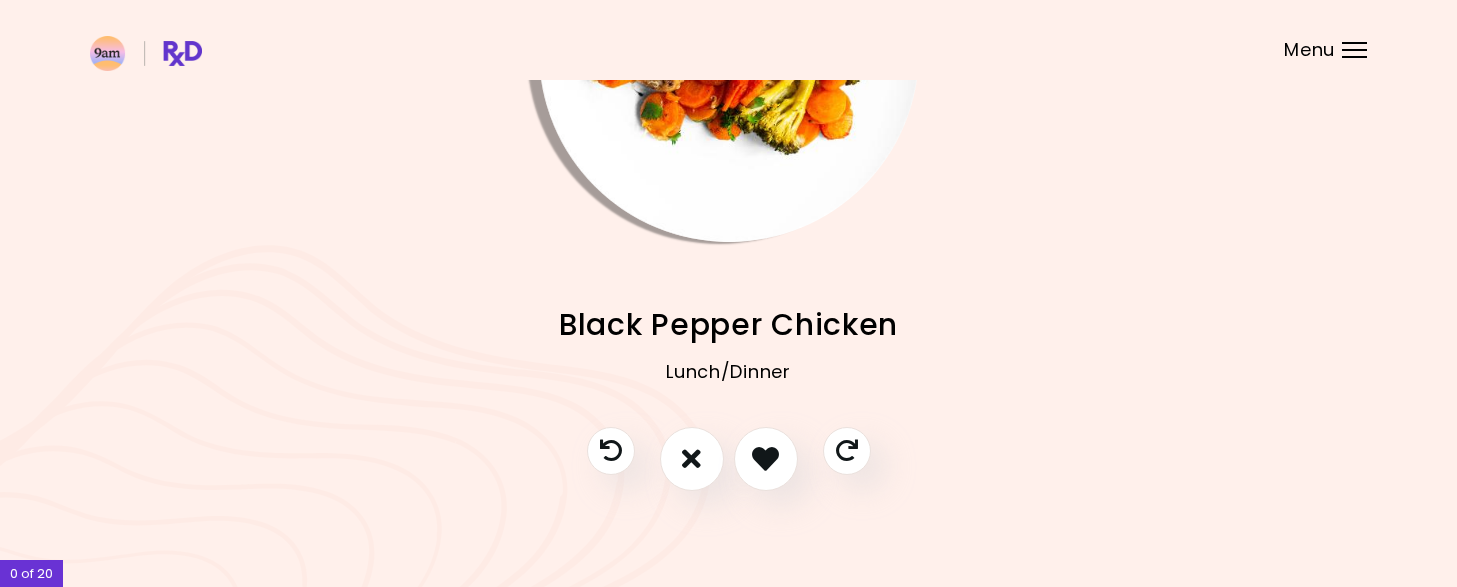 click at bounding box center (1189, 52) 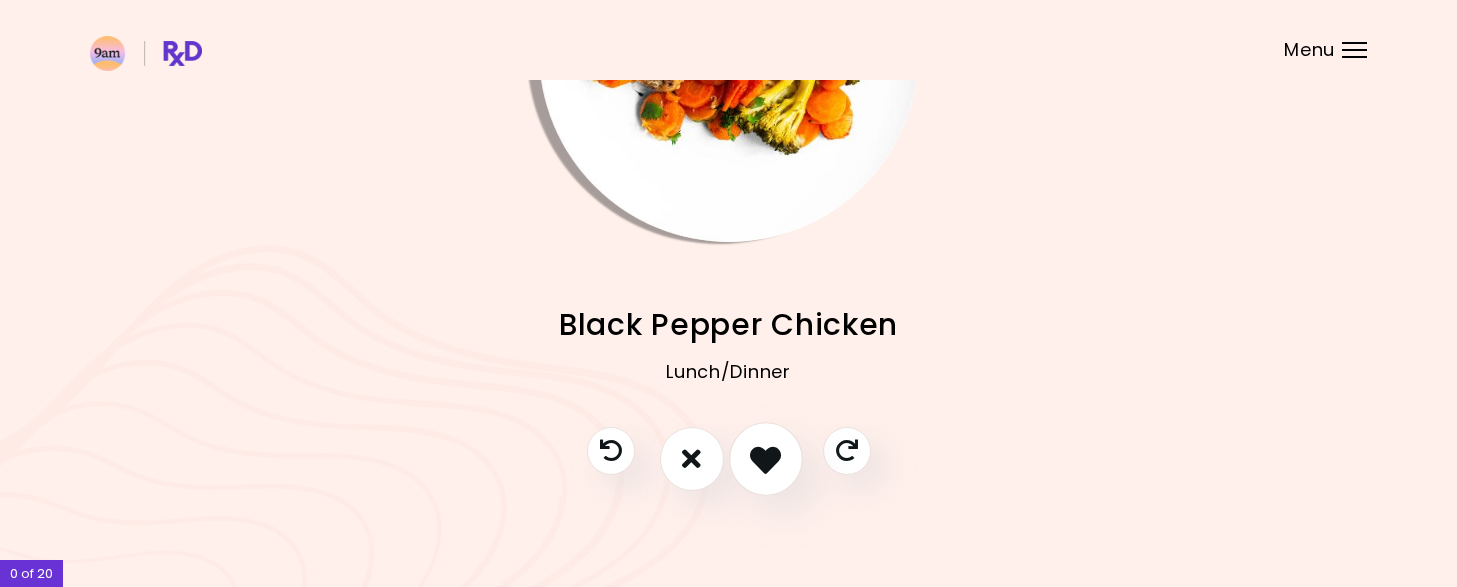 click at bounding box center [765, 458] 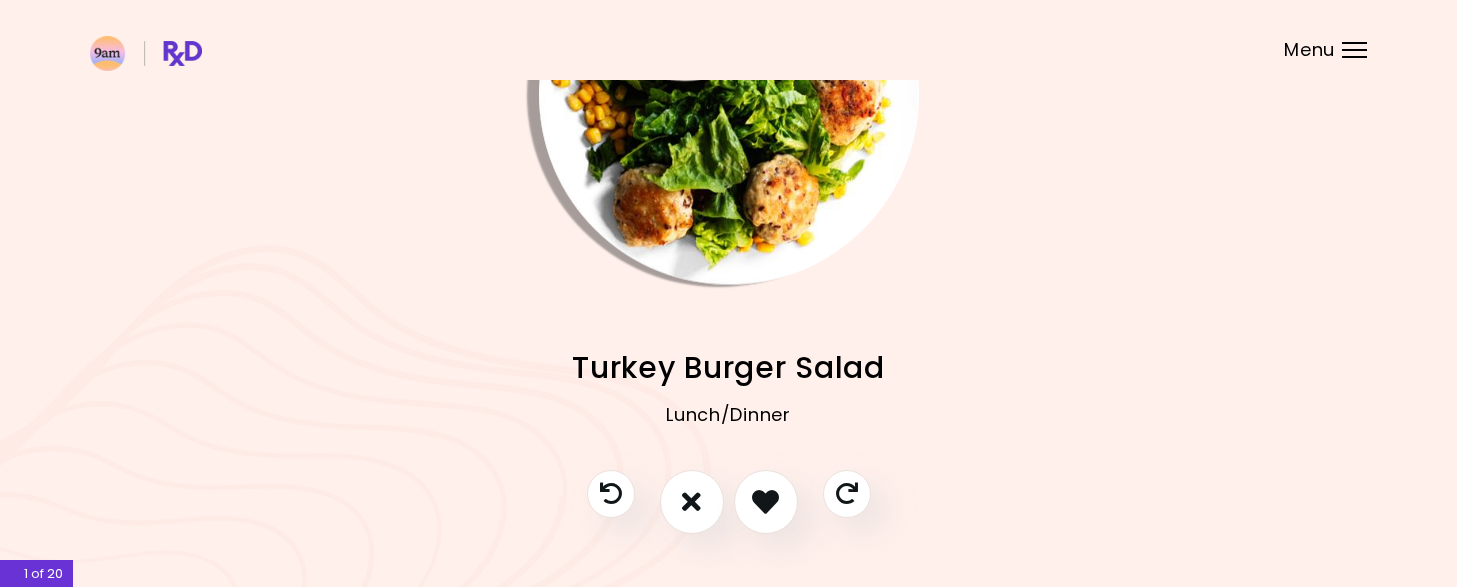scroll, scrollTop: 181, scrollLeft: 0, axis: vertical 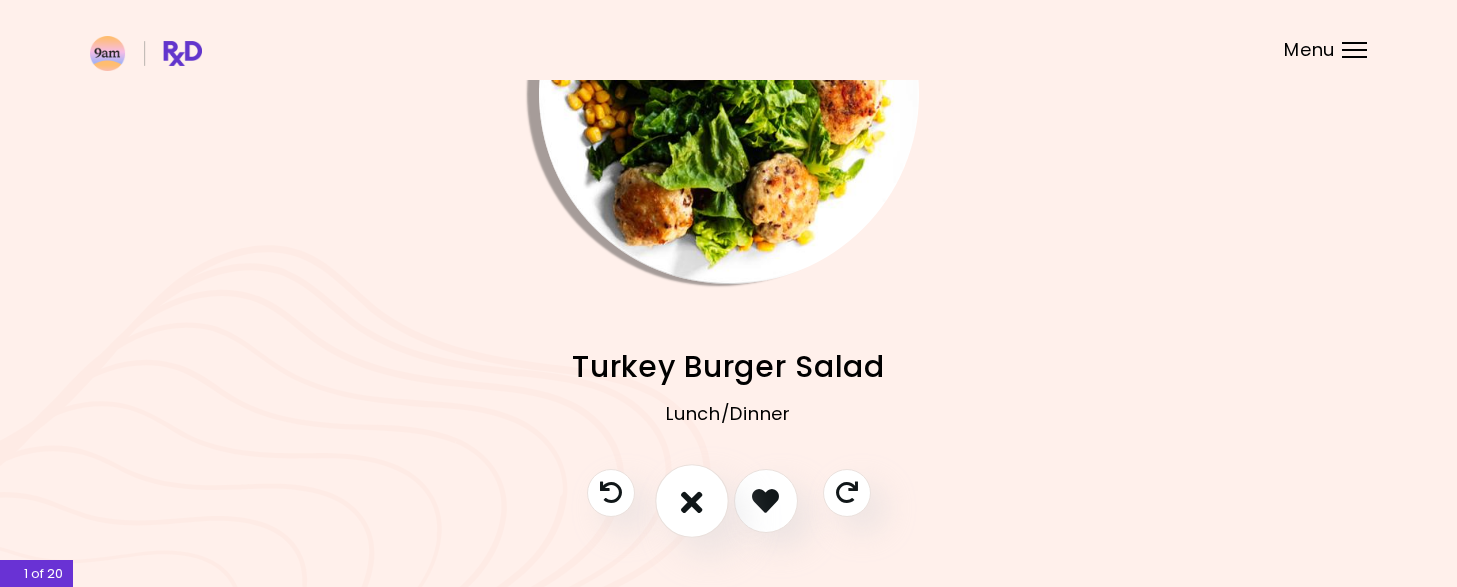 click at bounding box center (692, 500) 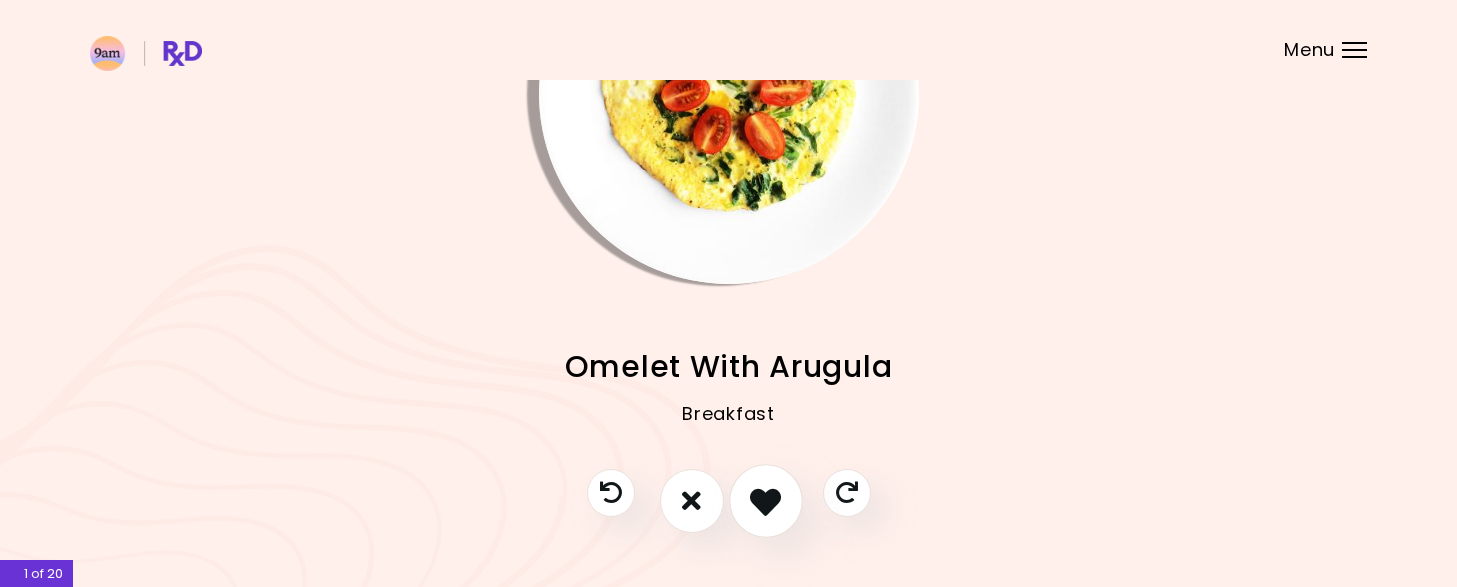 click at bounding box center (765, 500) 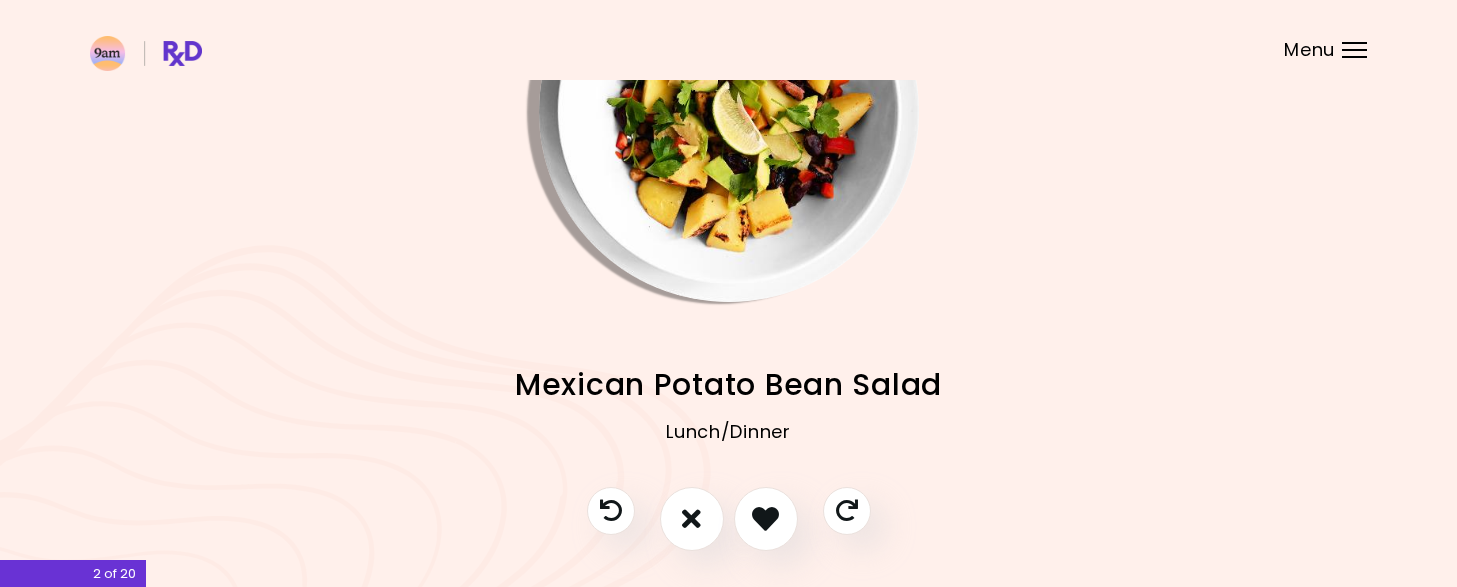 scroll, scrollTop: 165, scrollLeft: 0, axis: vertical 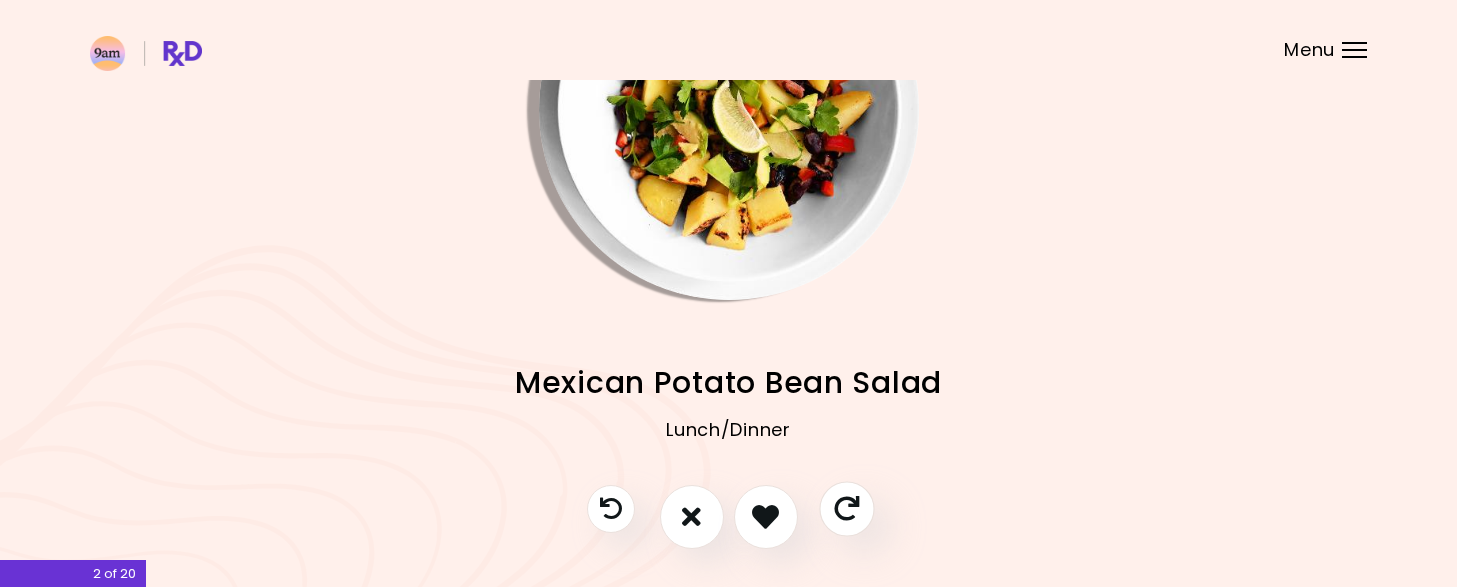 click at bounding box center (846, 508) 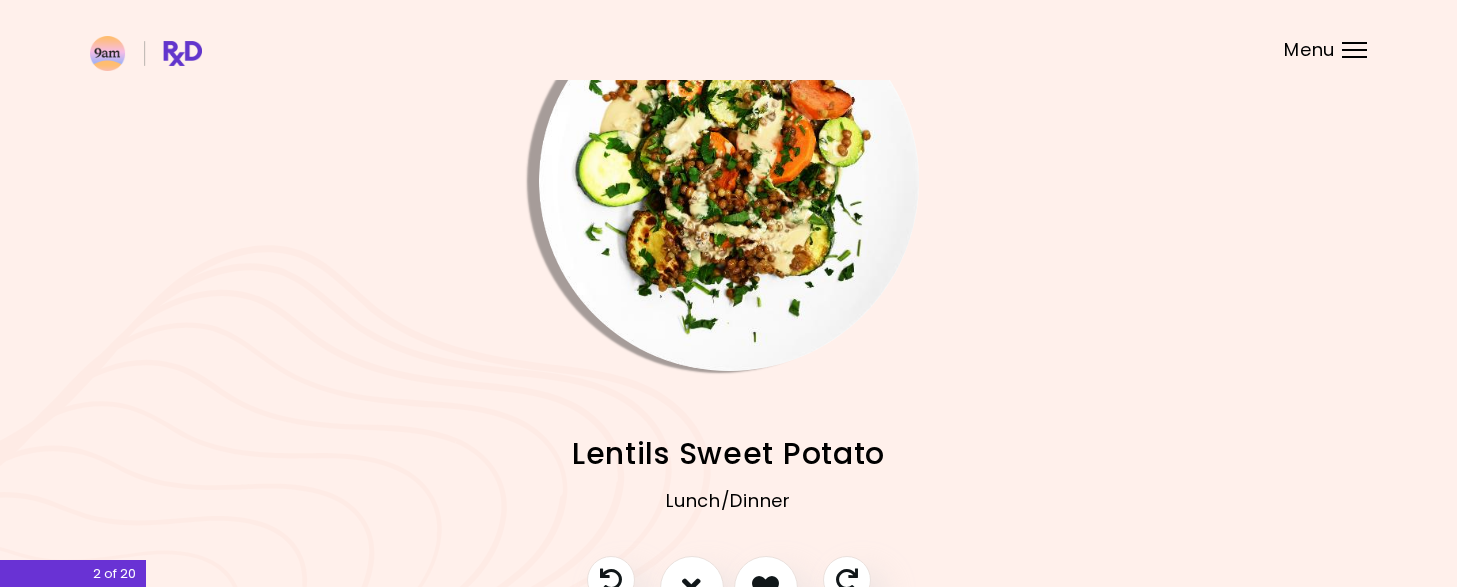 scroll, scrollTop: 113, scrollLeft: 0, axis: vertical 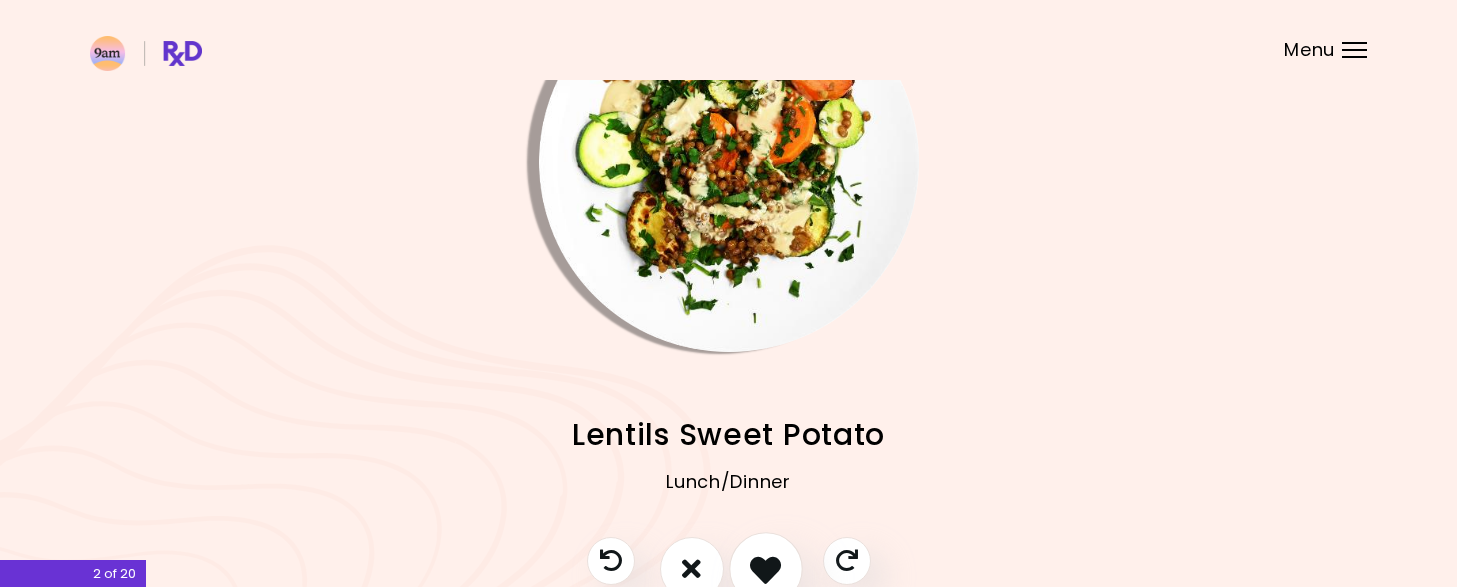 click at bounding box center [765, 568] 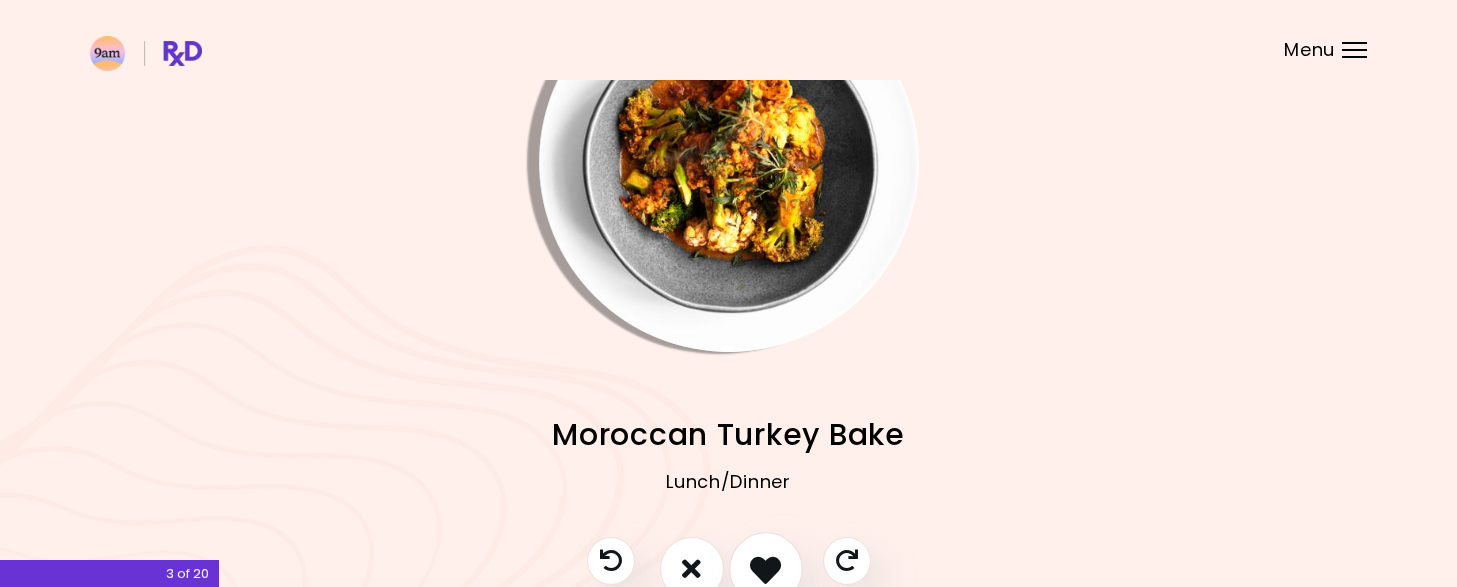 click at bounding box center [765, 568] 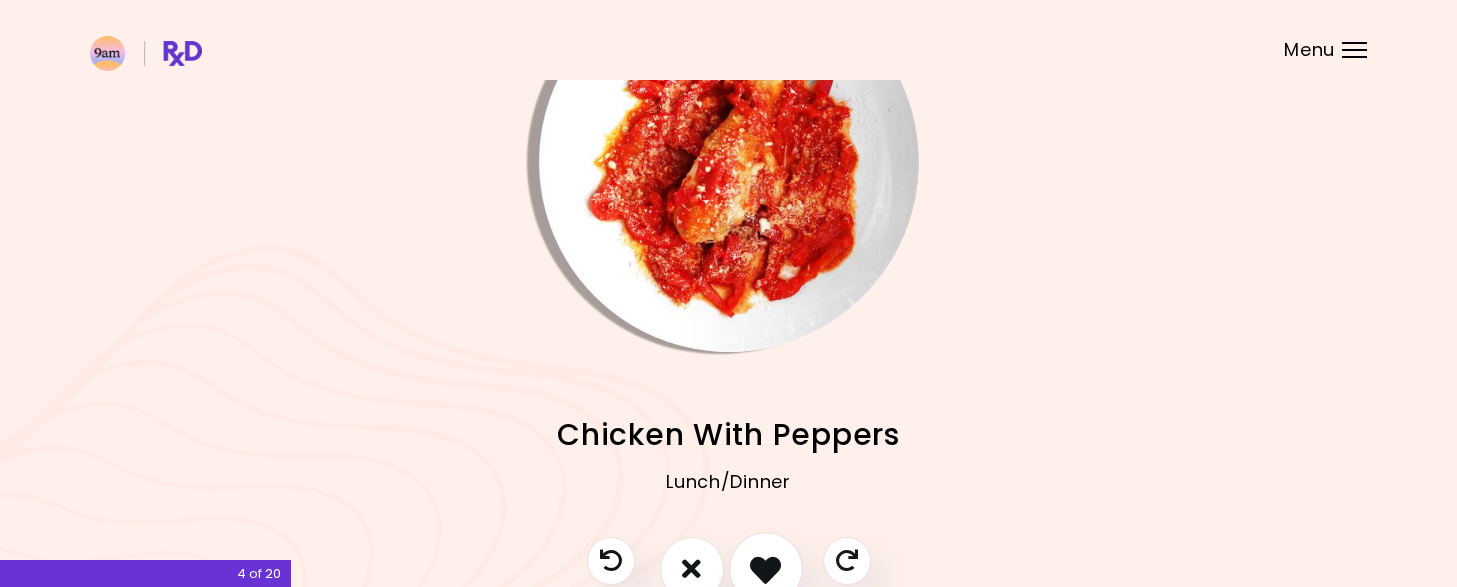 click at bounding box center [765, 568] 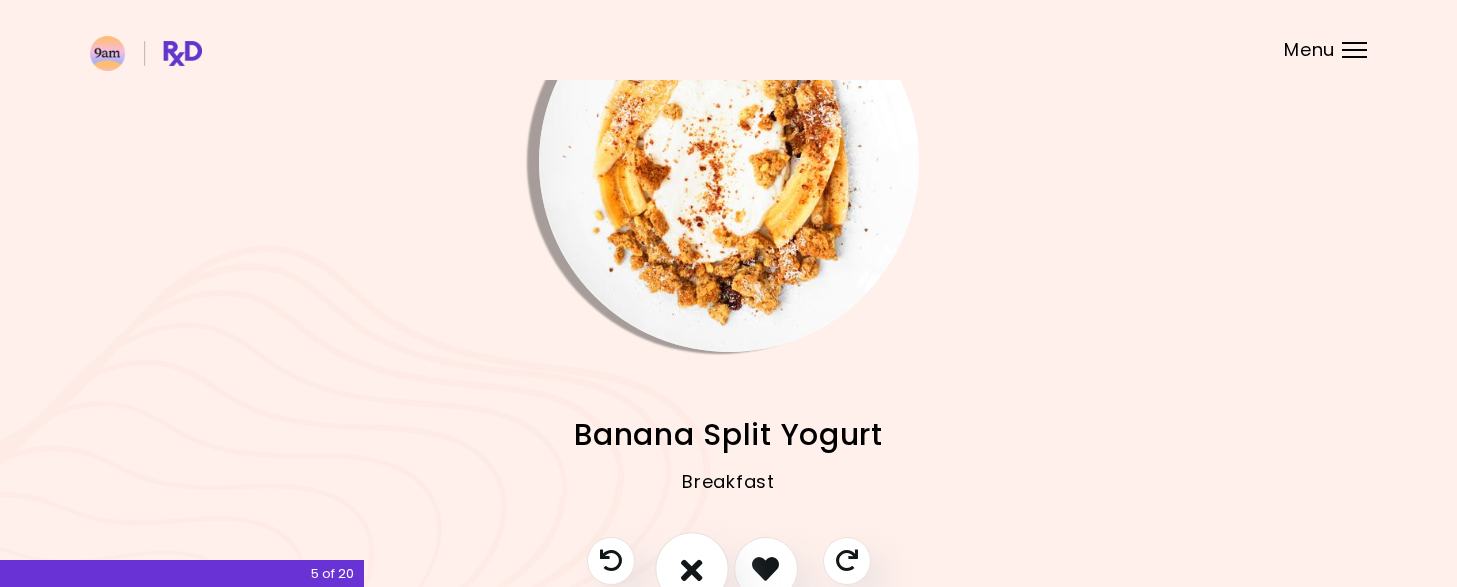 click at bounding box center [692, 568] 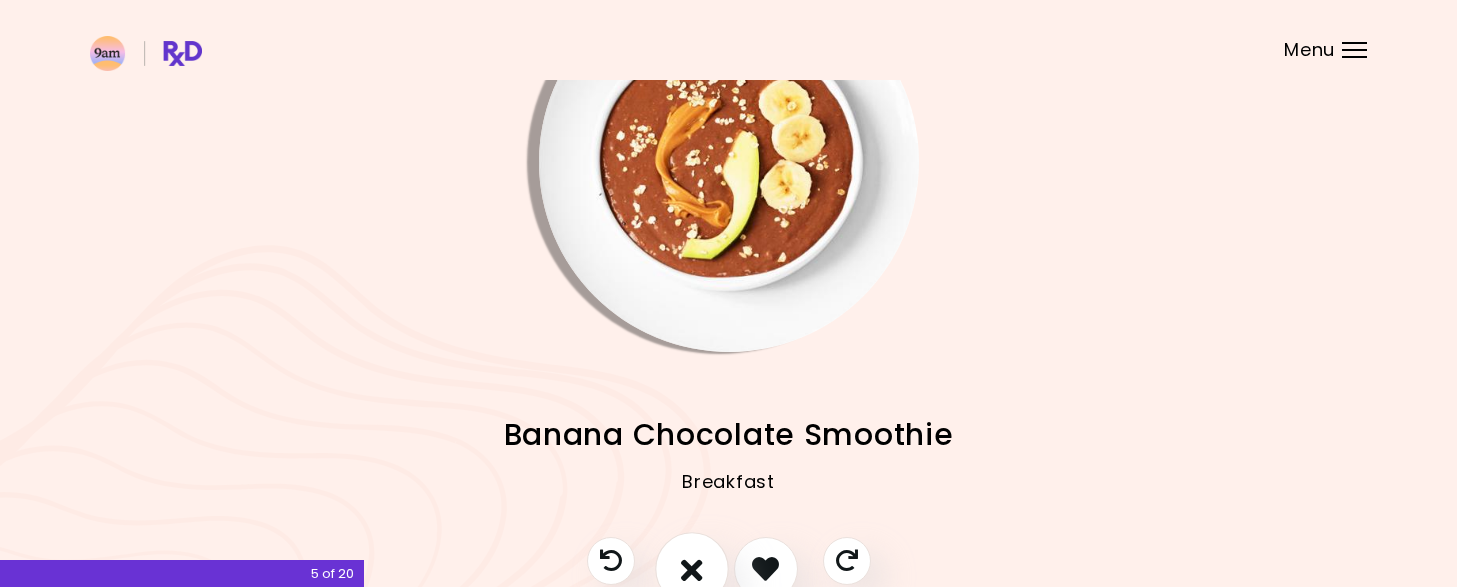 click at bounding box center [692, 568] 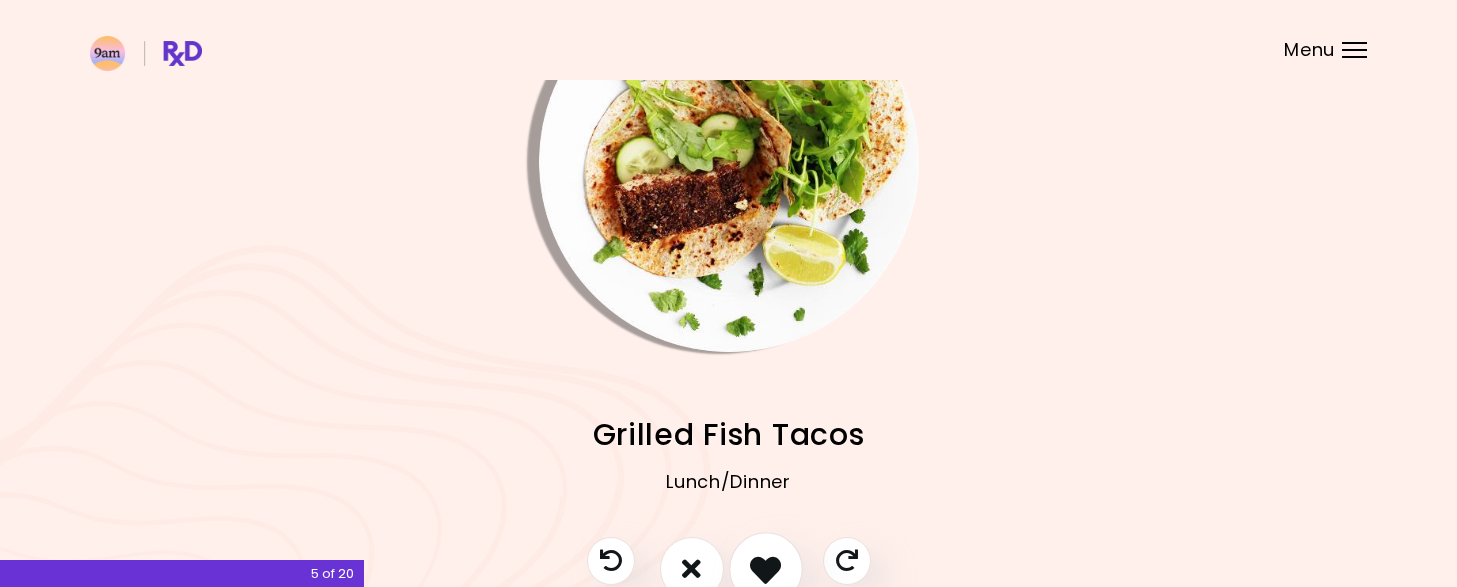click at bounding box center (765, 568) 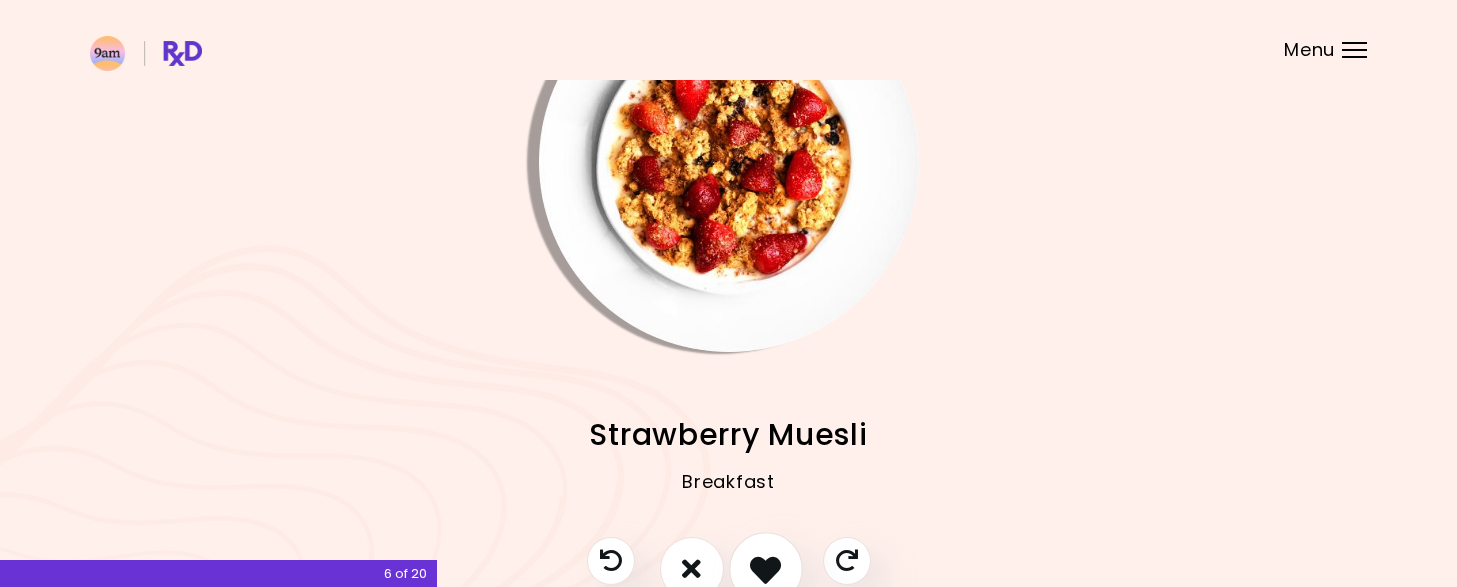 click at bounding box center [765, 568] 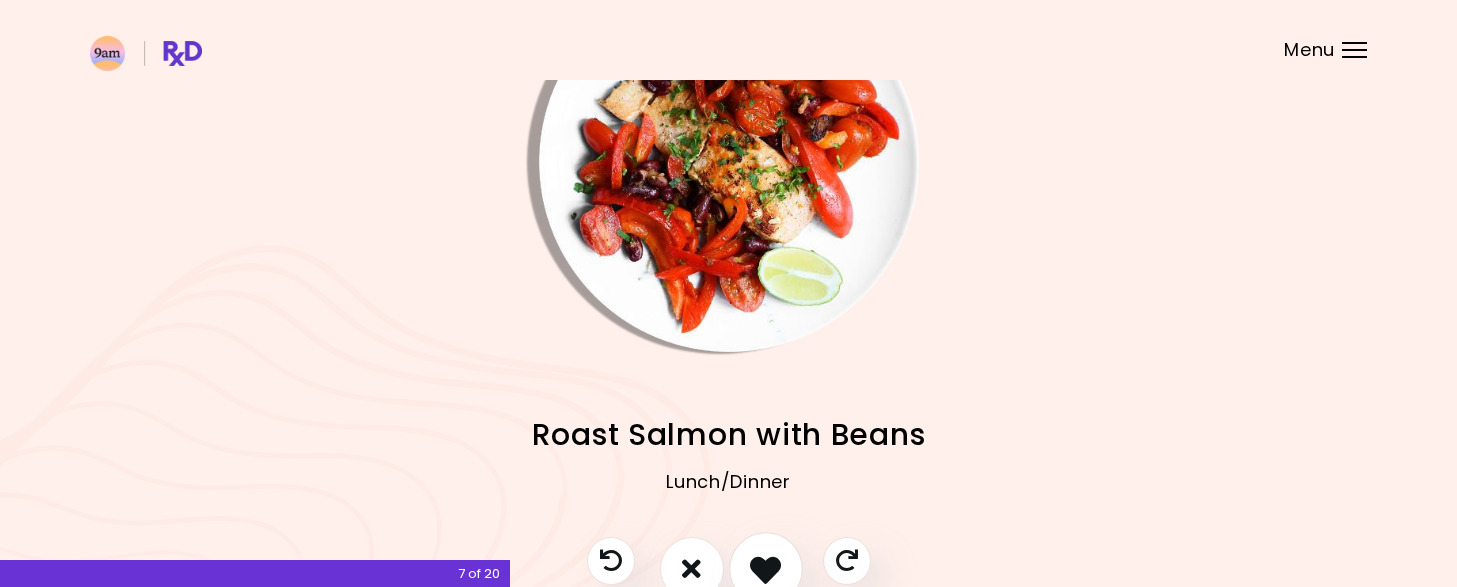 click at bounding box center (765, 568) 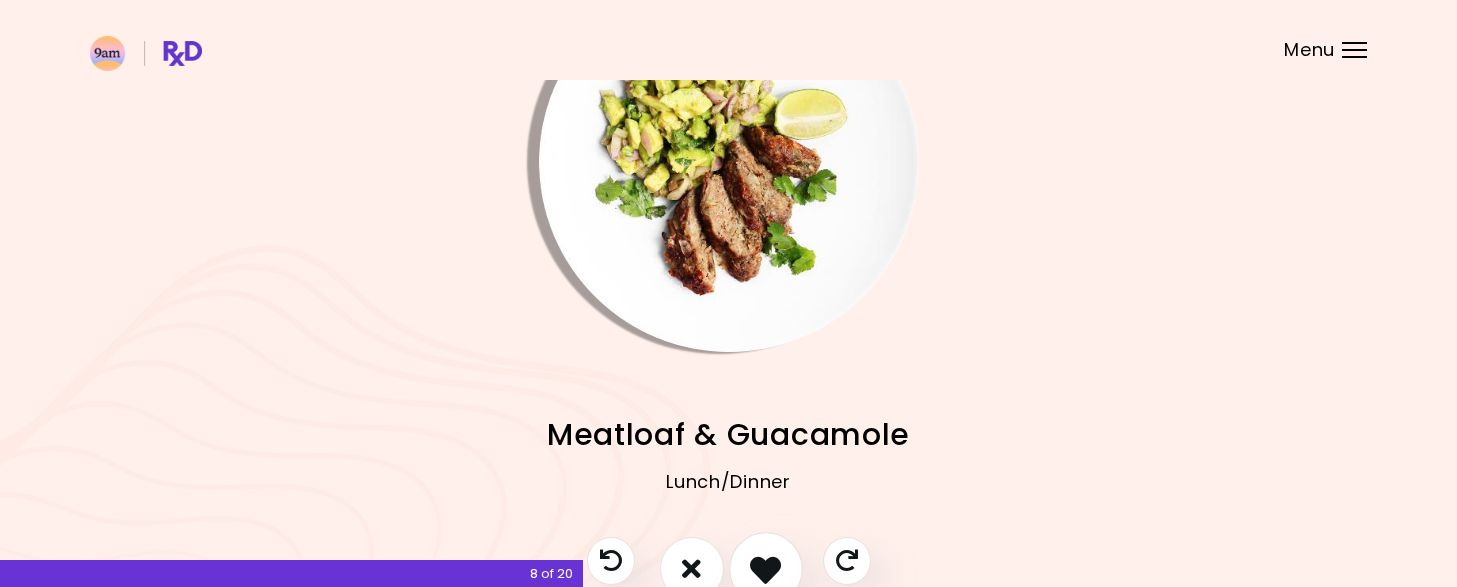 click at bounding box center [765, 568] 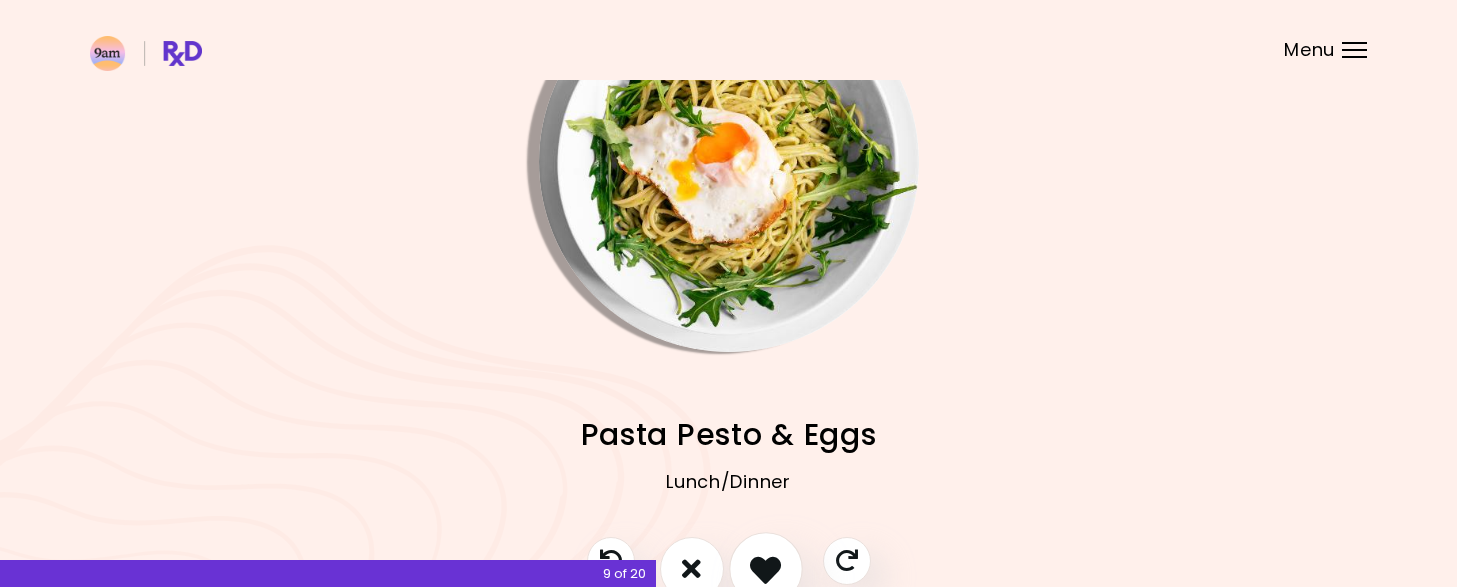 click at bounding box center (765, 568) 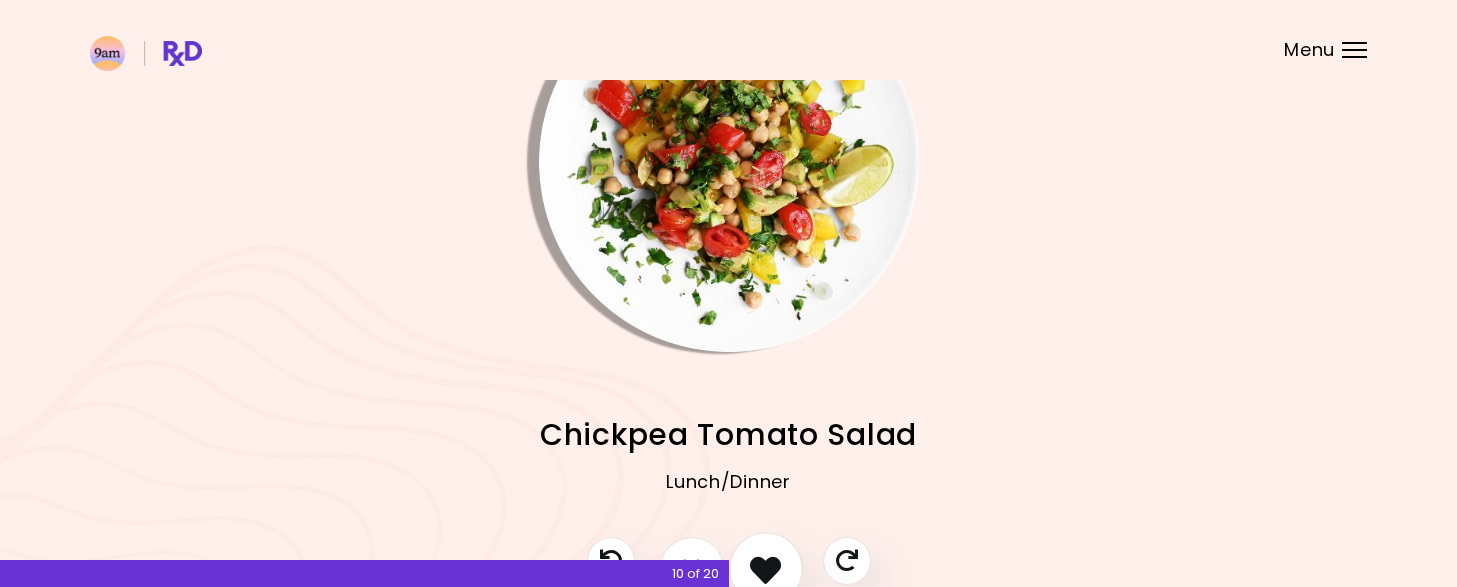 click at bounding box center (766, 569) 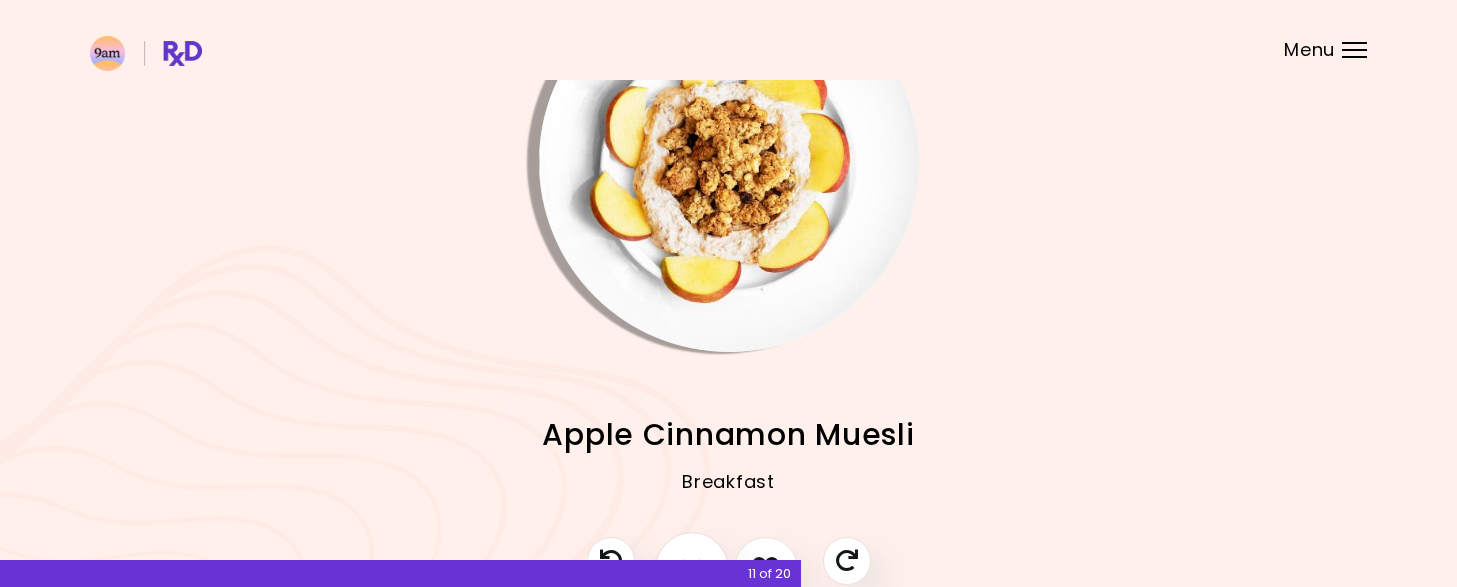 click at bounding box center [692, 569] 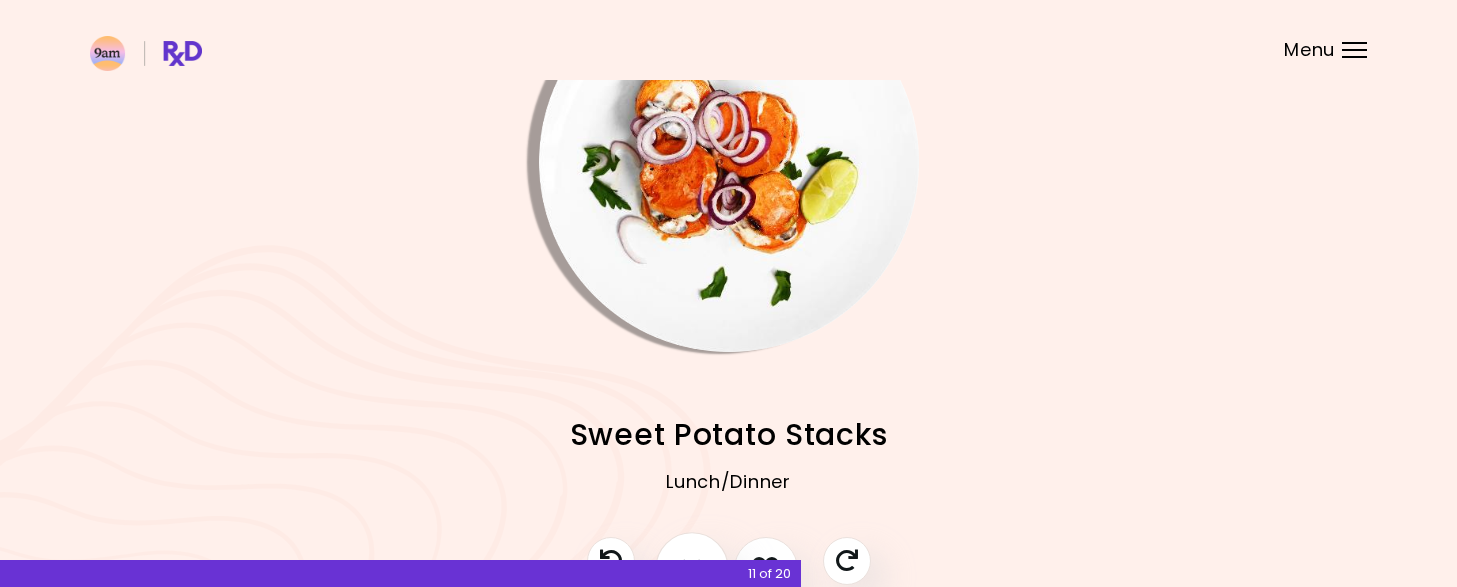 click at bounding box center [692, 569] 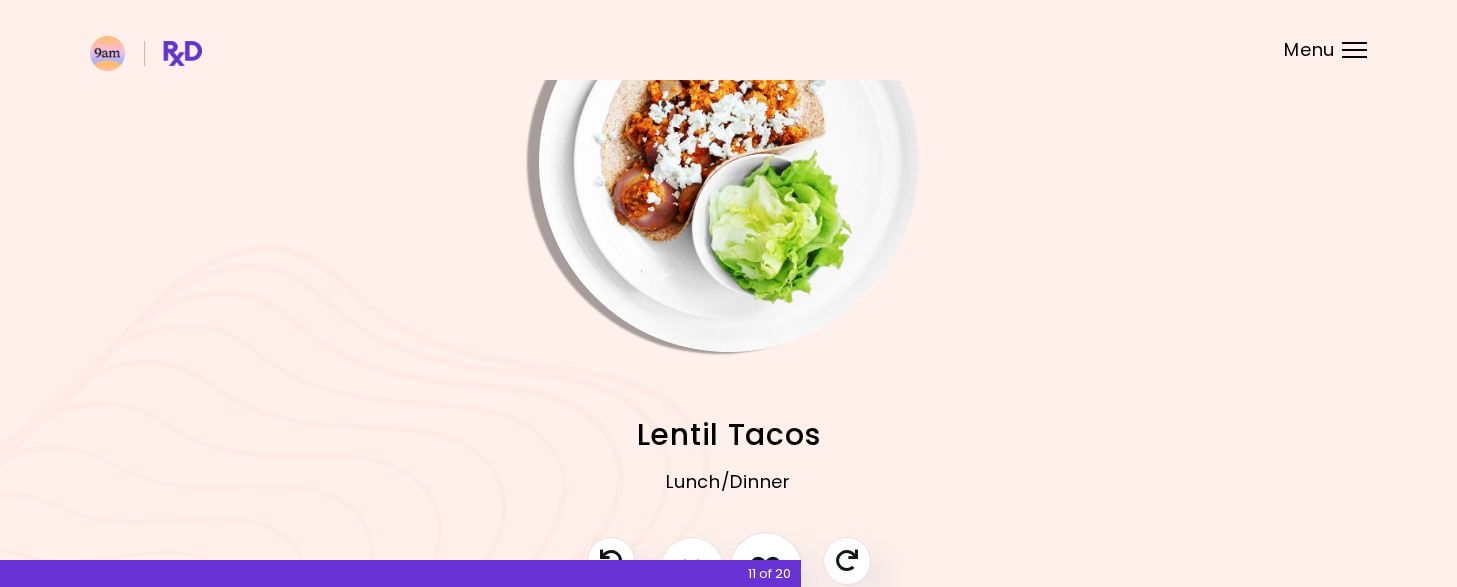 click at bounding box center [766, 569] 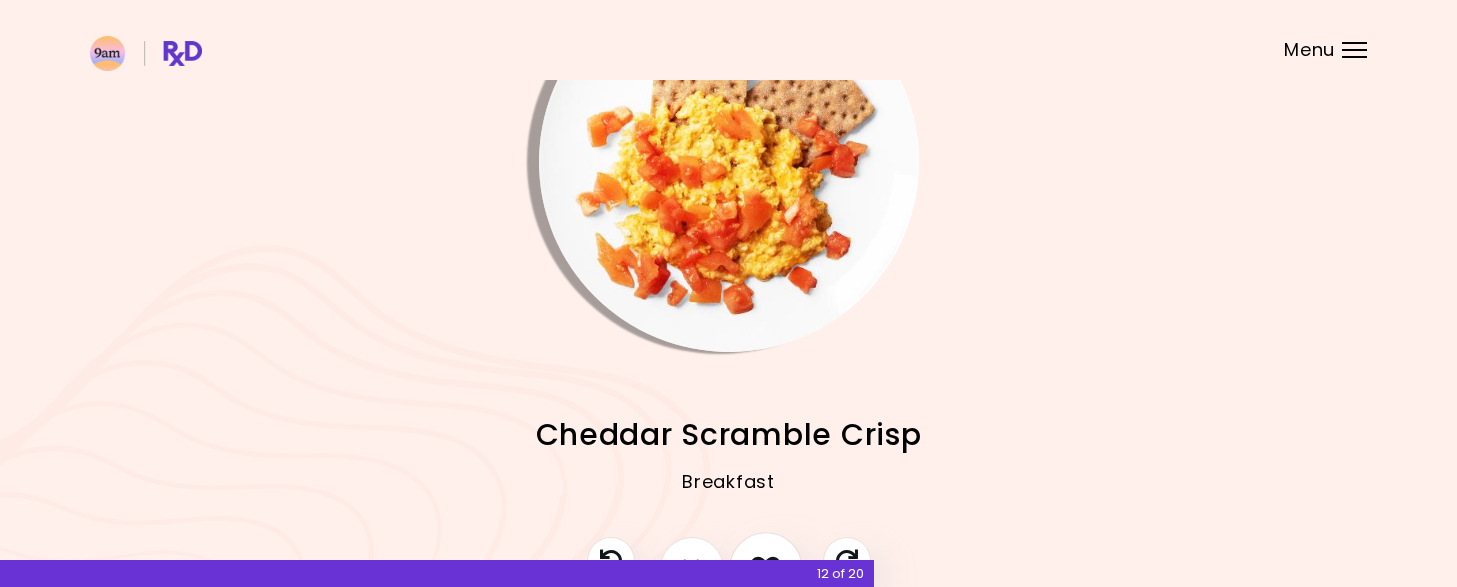 click at bounding box center [766, 569] 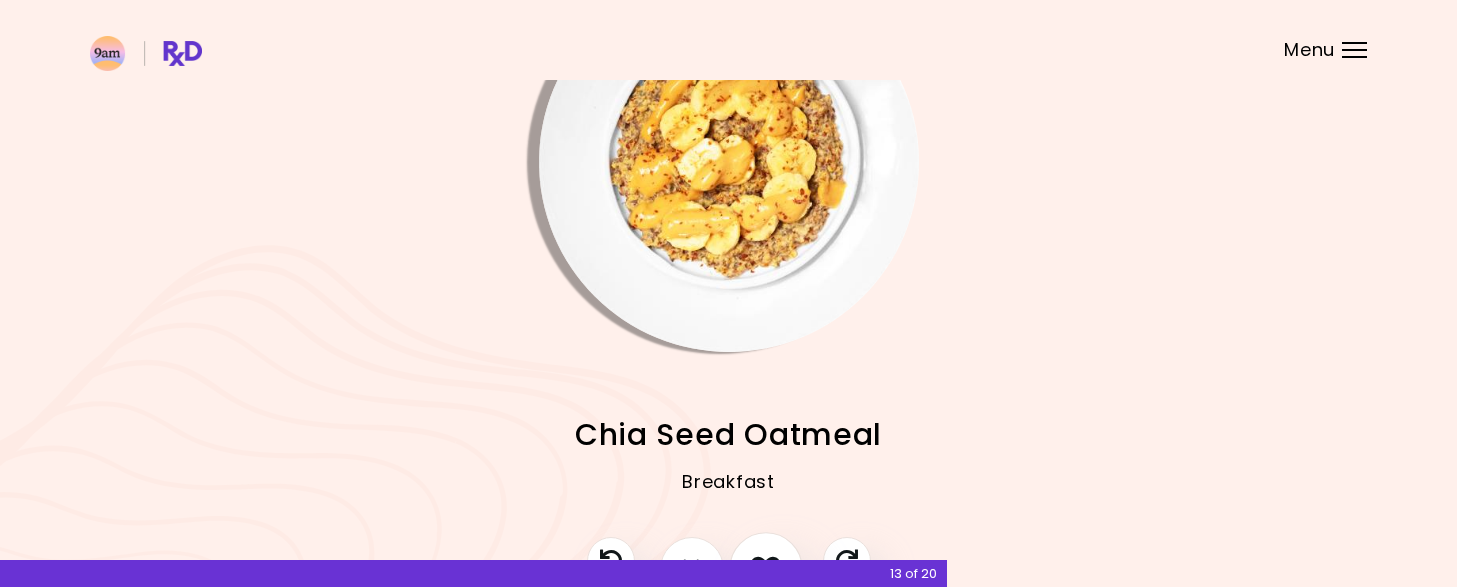 click at bounding box center (766, 569) 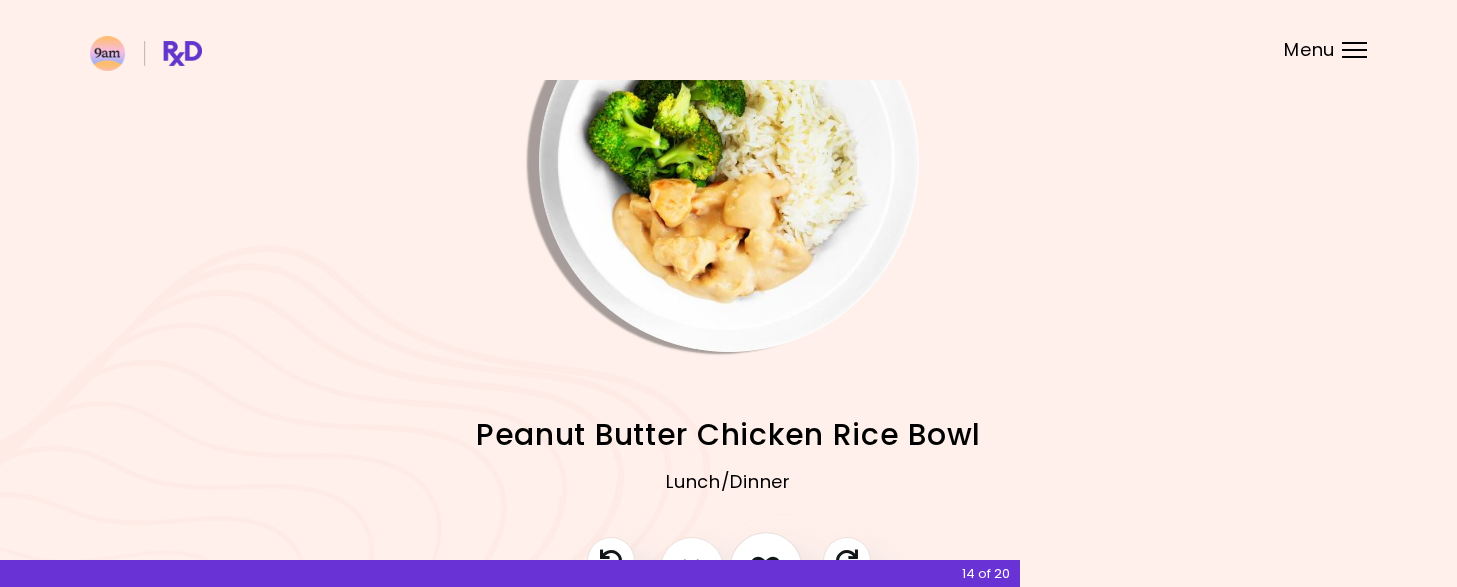 click at bounding box center [766, 569] 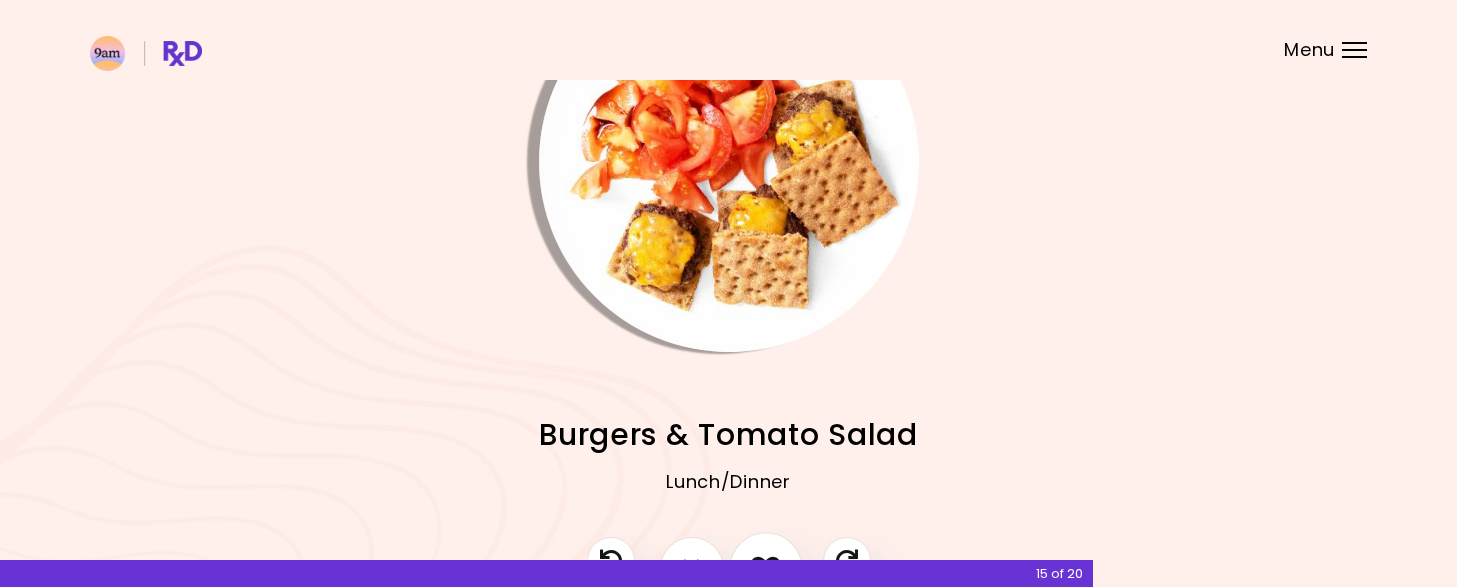 click at bounding box center [766, 569] 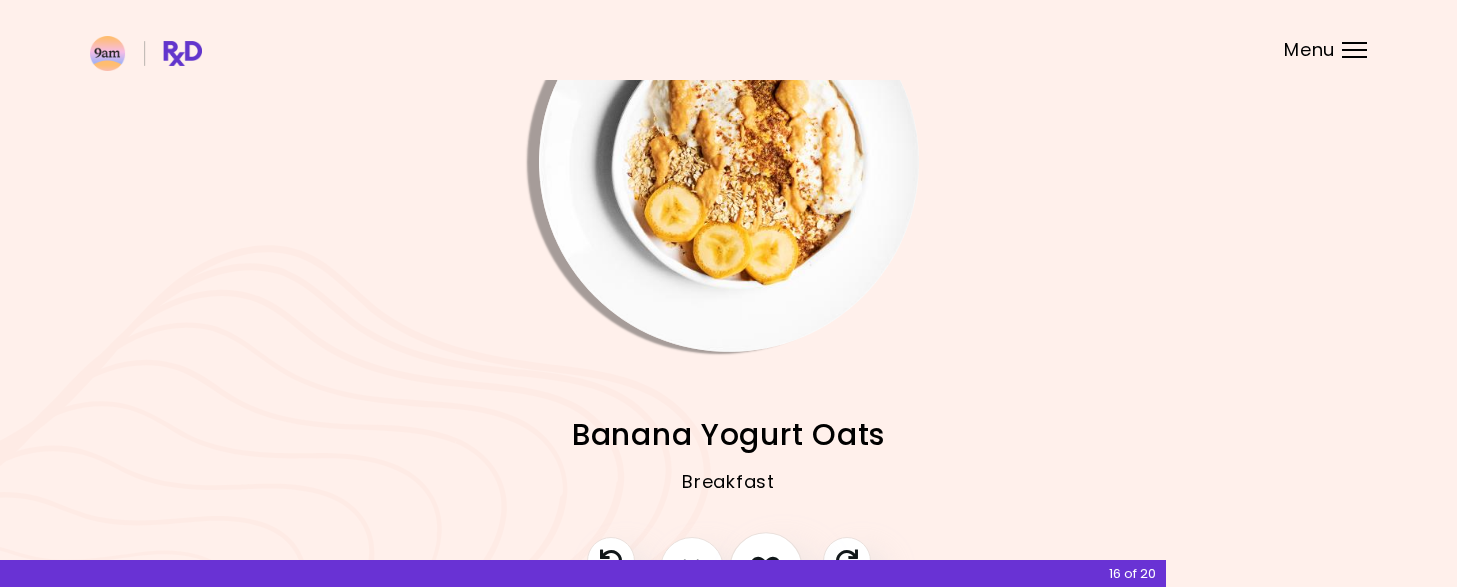 click at bounding box center [766, 569] 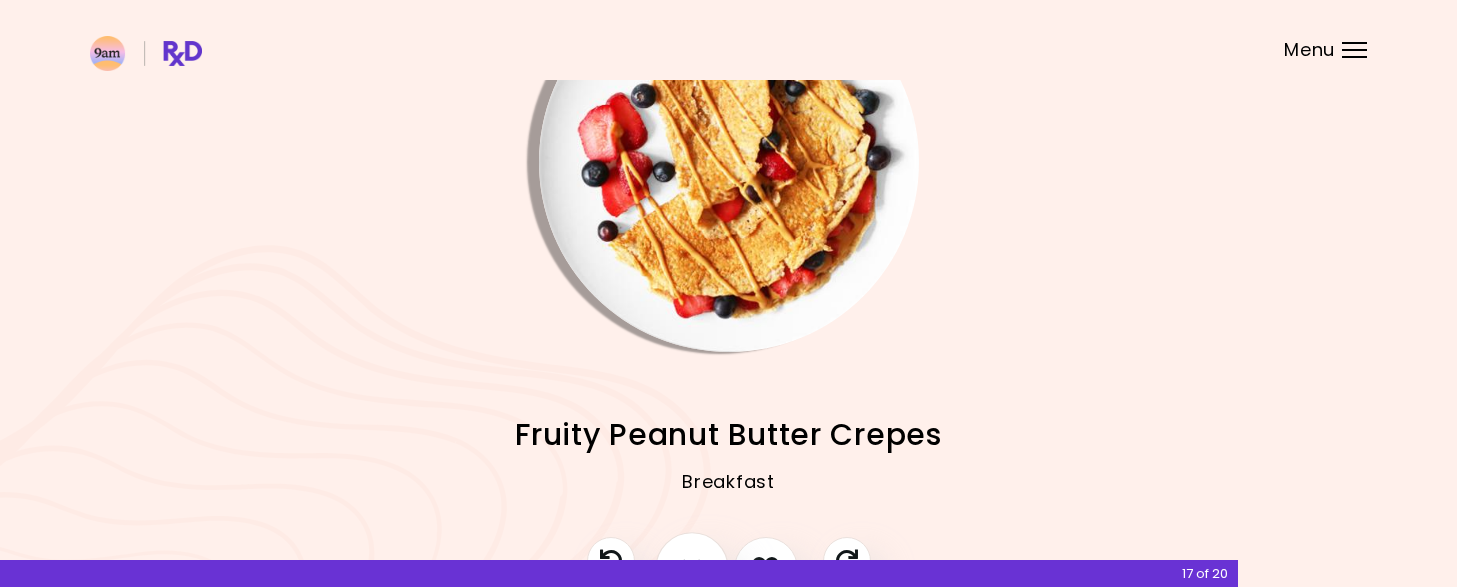 click at bounding box center (692, 569) 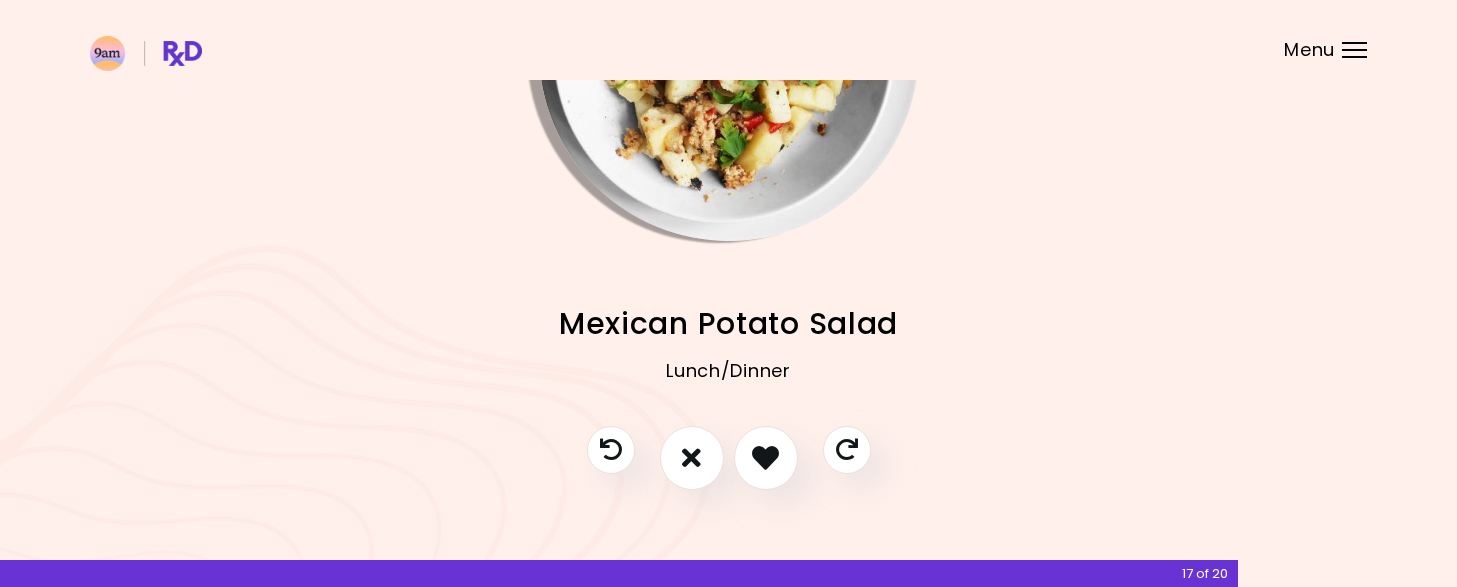 scroll, scrollTop: 231, scrollLeft: 0, axis: vertical 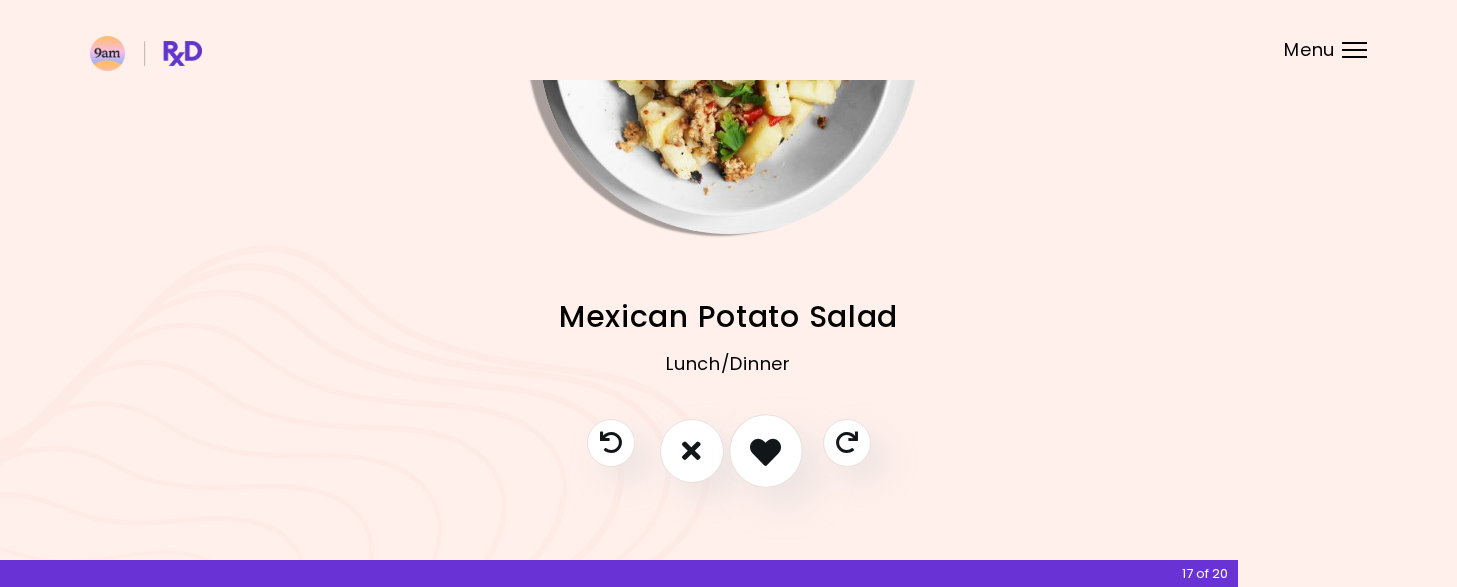 click at bounding box center (766, 451) 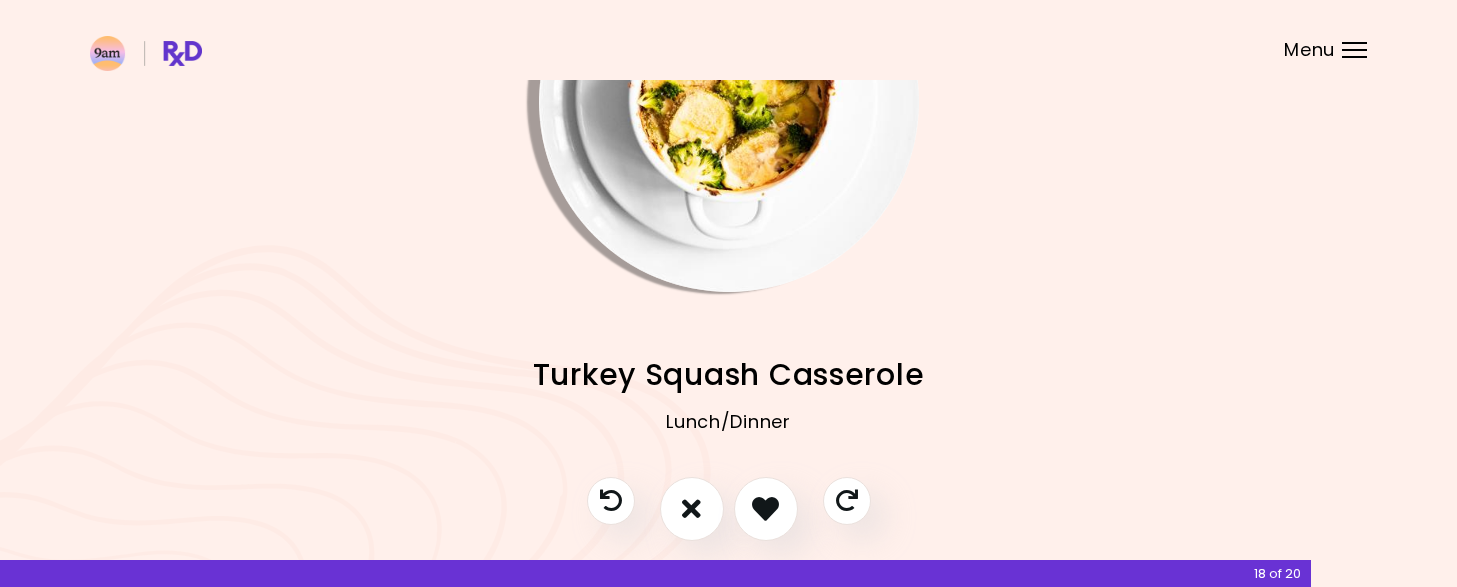 scroll, scrollTop: 179, scrollLeft: 0, axis: vertical 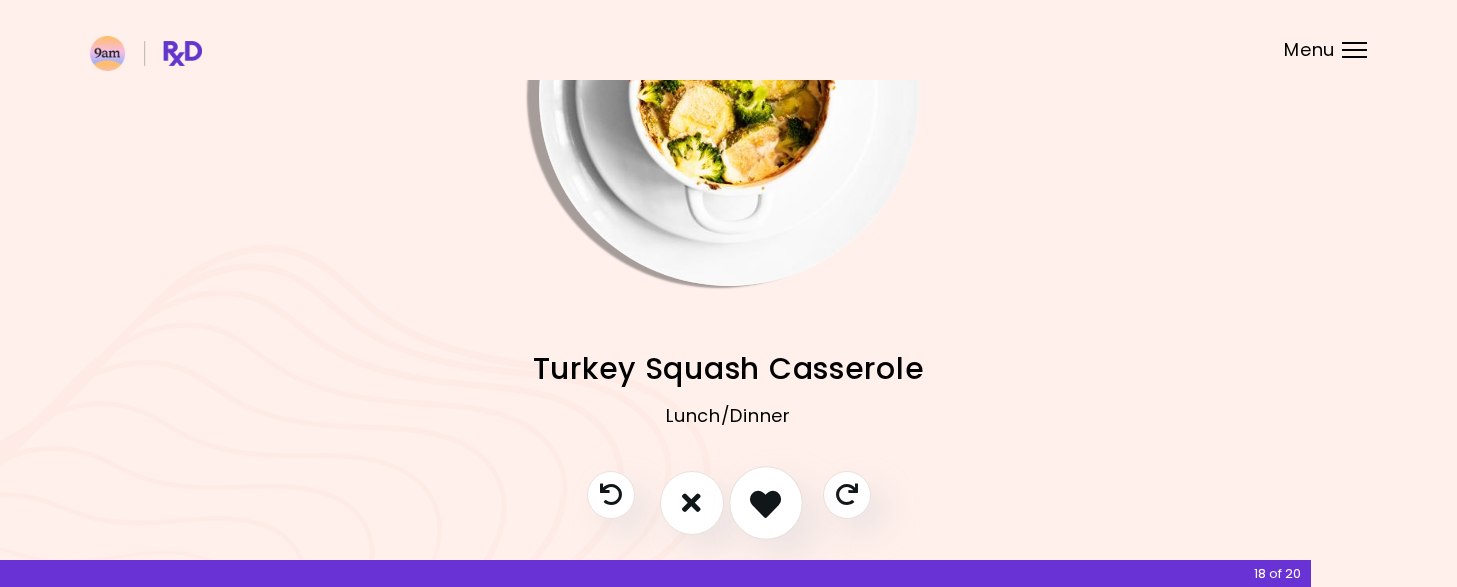 click at bounding box center [766, 503] 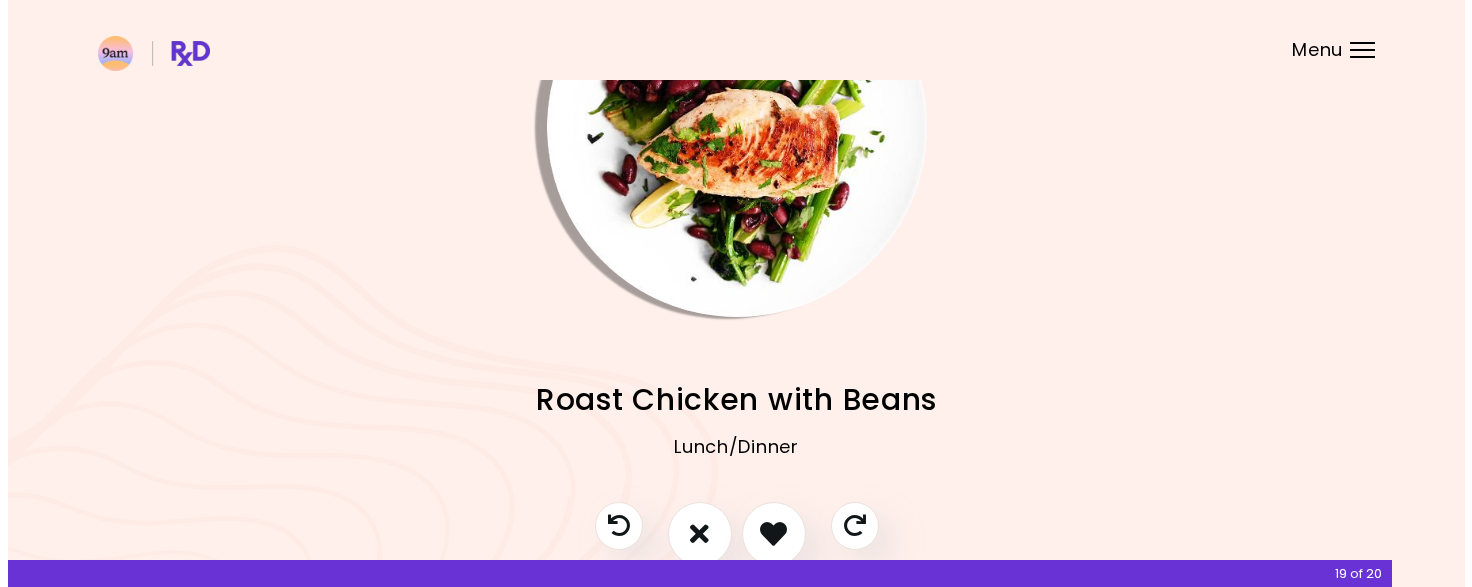 scroll, scrollTop: 146, scrollLeft: 0, axis: vertical 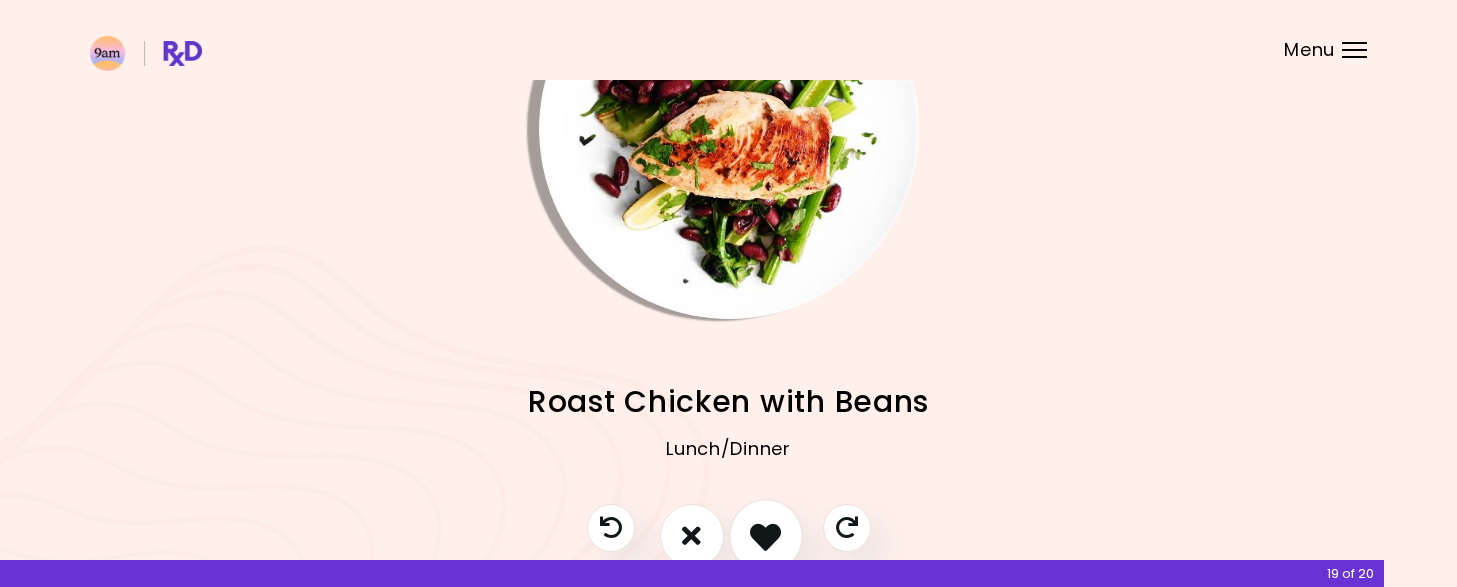 click at bounding box center [766, 536] 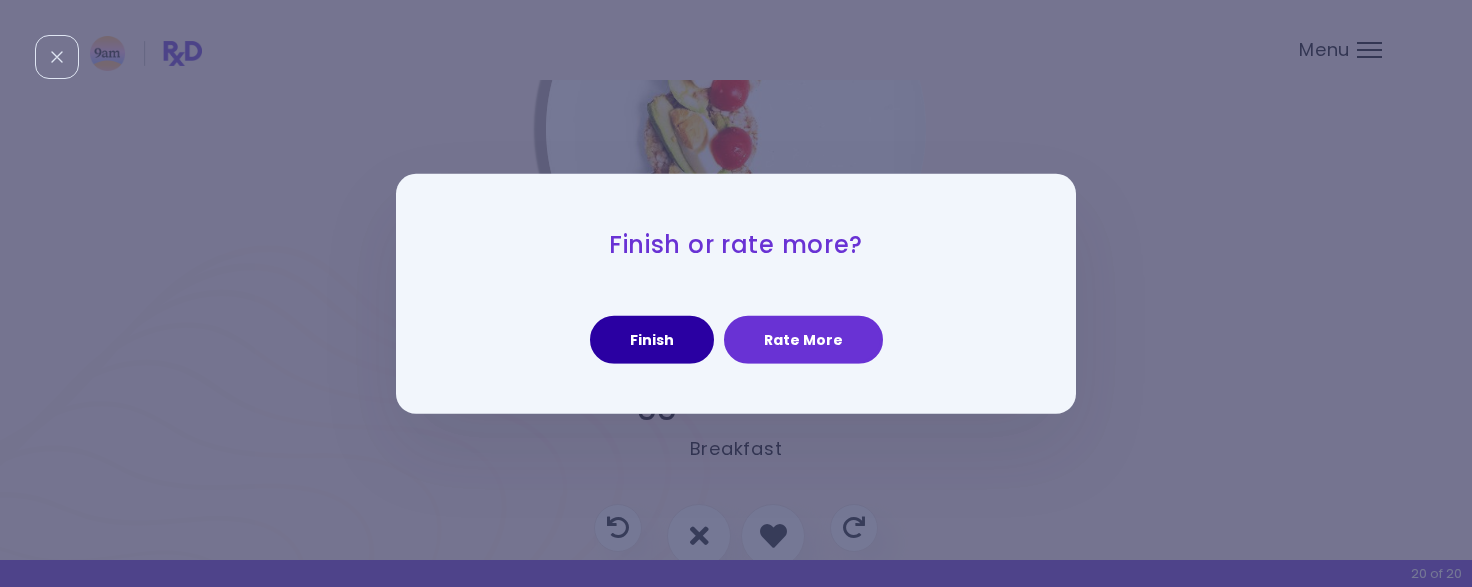 click on "Finish" at bounding box center (652, 340) 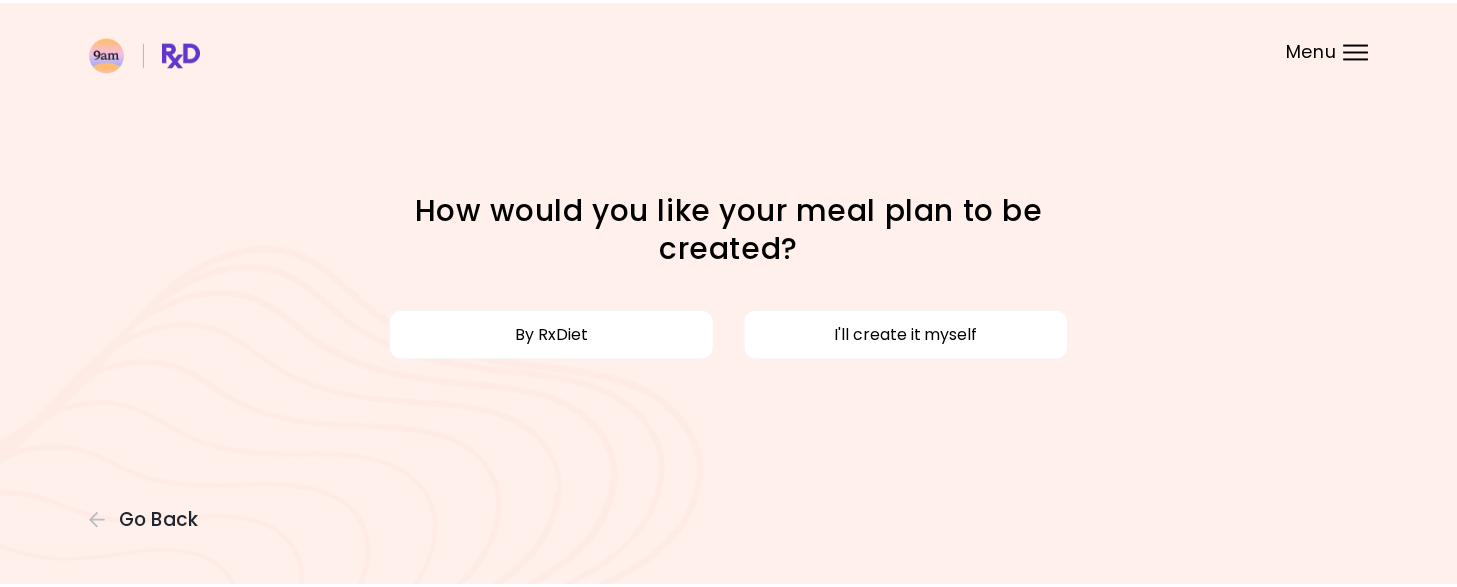 scroll, scrollTop: 0, scrollLeft: 0, axis: both 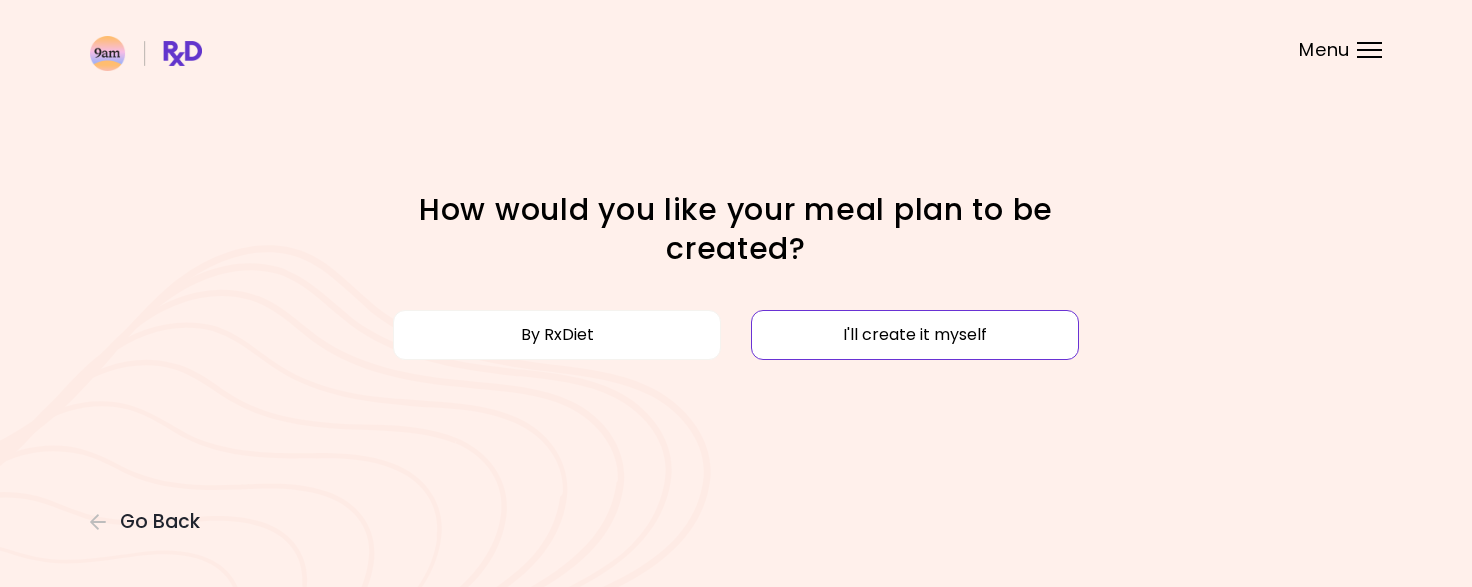 click on "I'll create it myself" at bounding box center (915, 335) 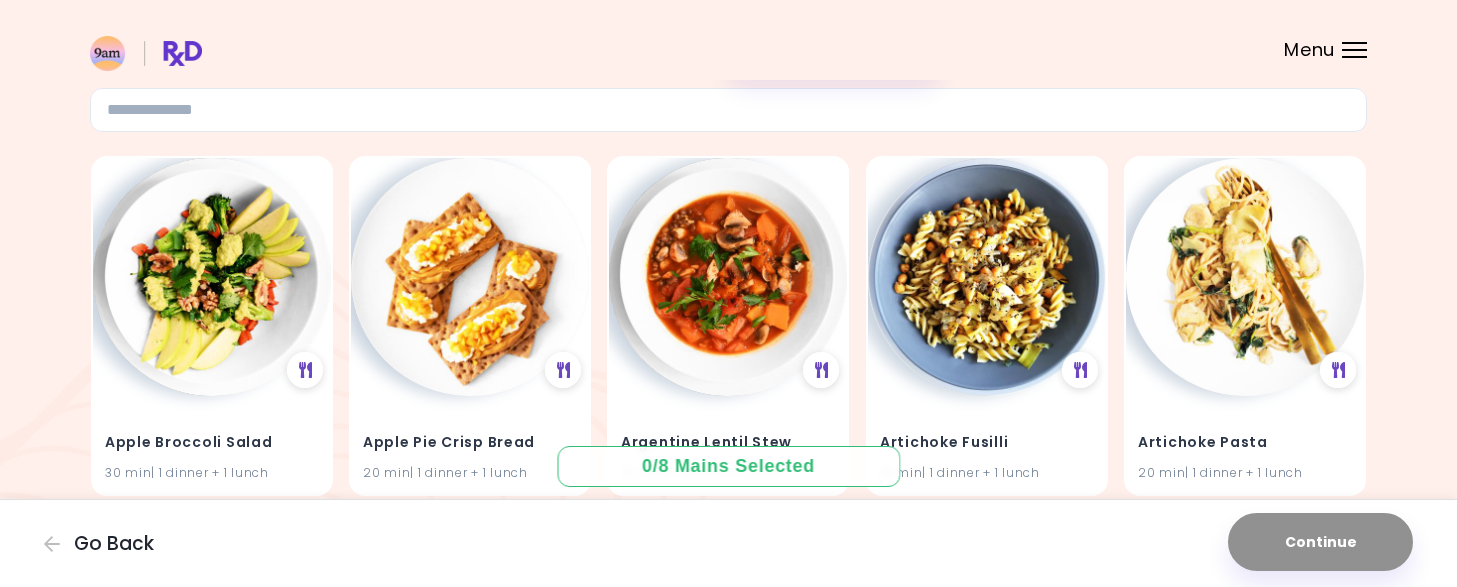 scroll, scrollTop: 140, scrollLeft: 0, axis: vertical 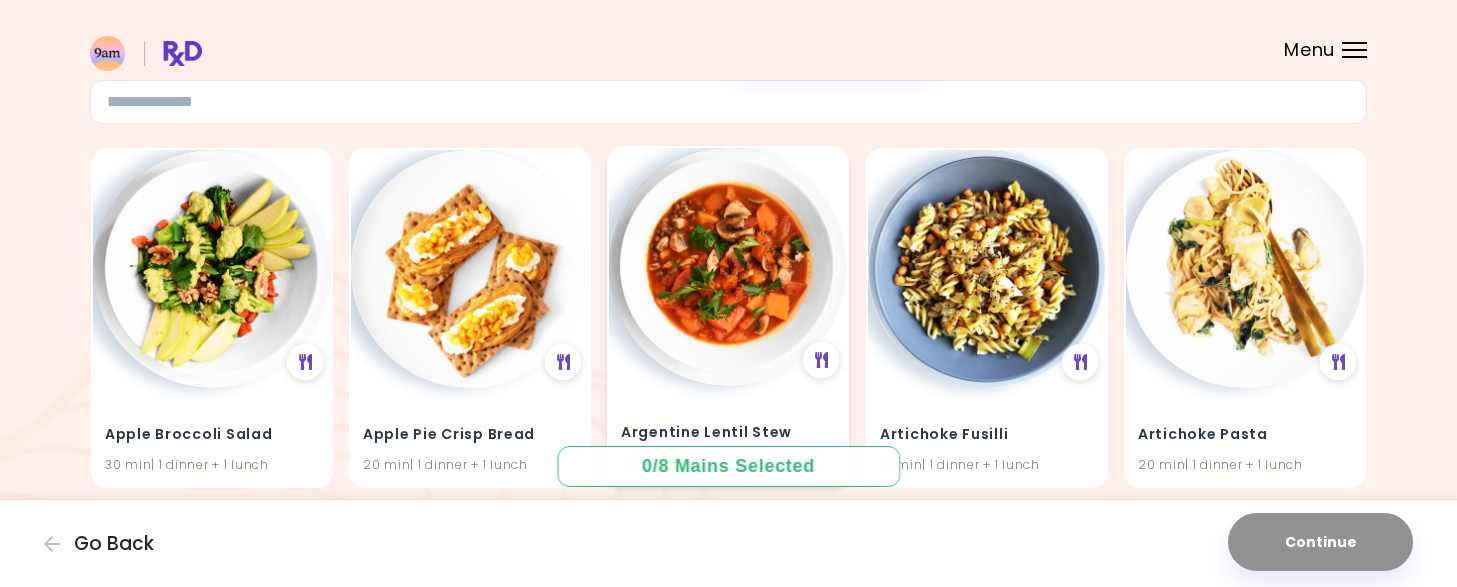 click at bounding box center [728, 267] 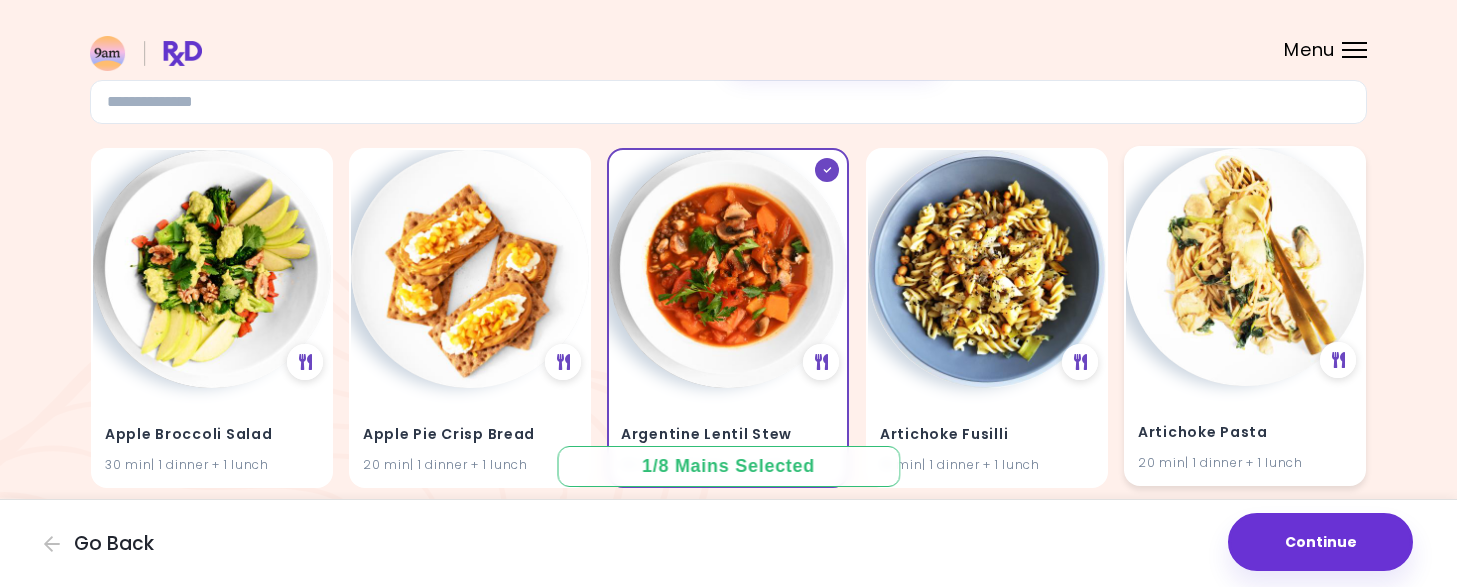 click at bounding box center (1245, 267) 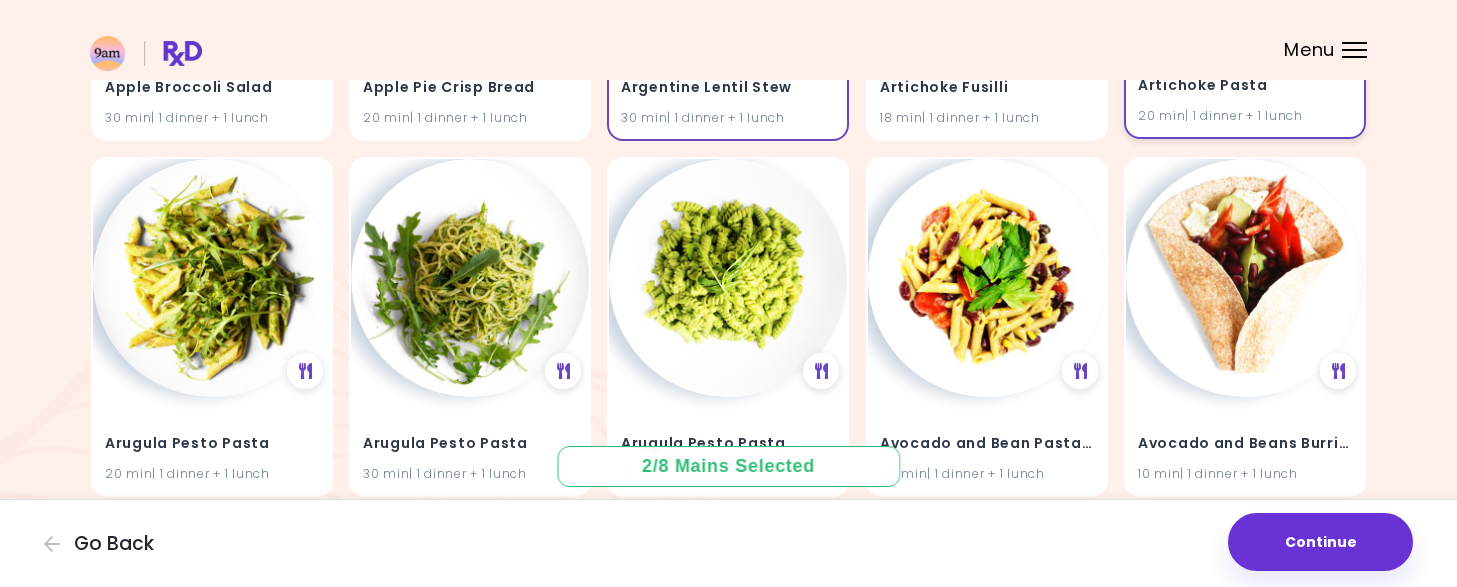 scroll, scrollTop: 488, scrollLeft: 0, axis: vertical 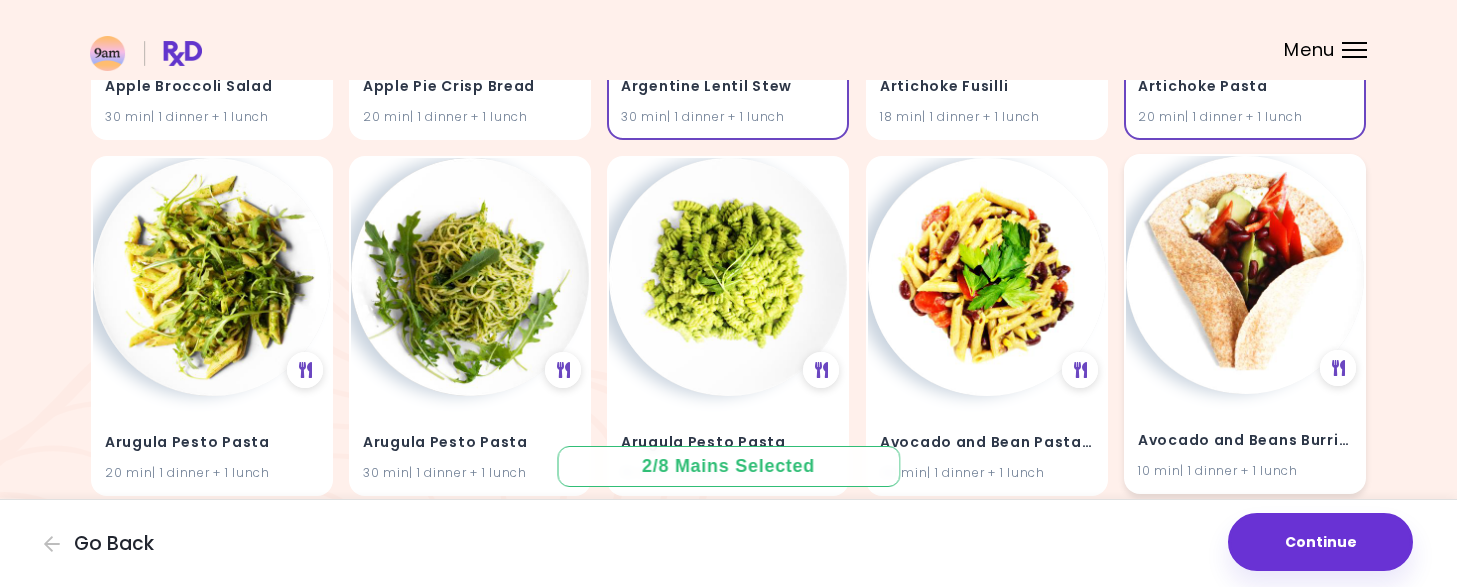 click at bounding box center (1245, 275) 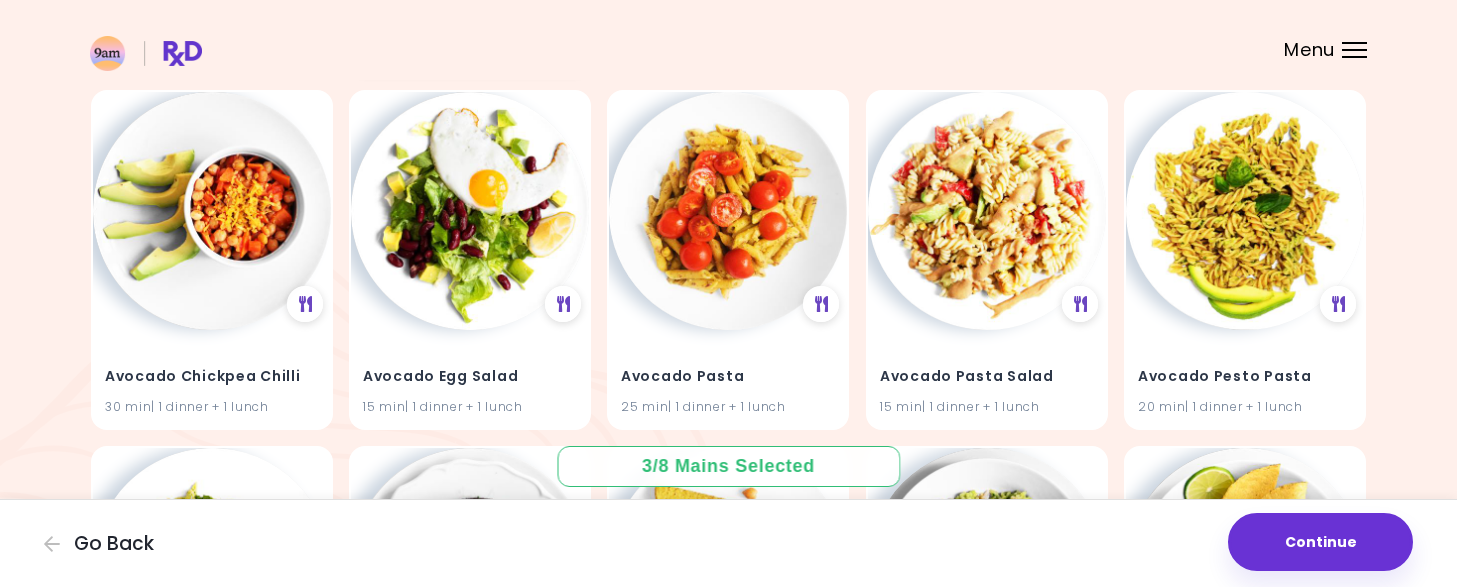 scroll, scrollTop: 1264, scrollLeft: 0, axis: vertical 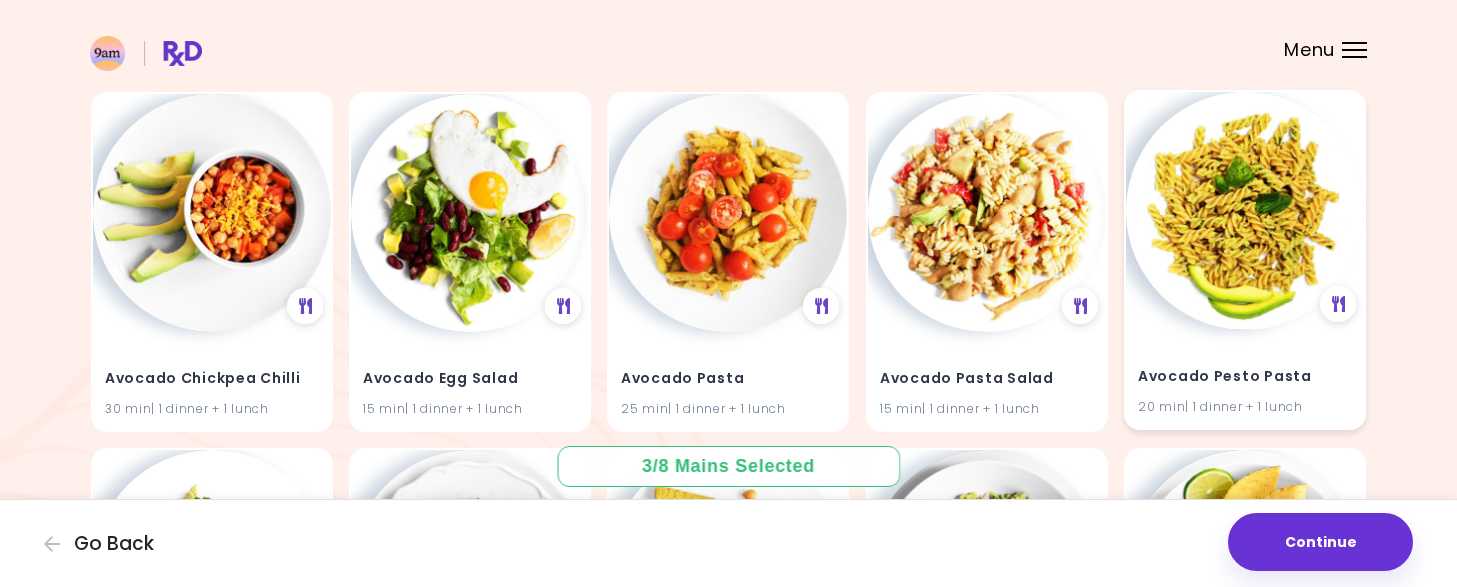 click at bounding box center (1245, 211) 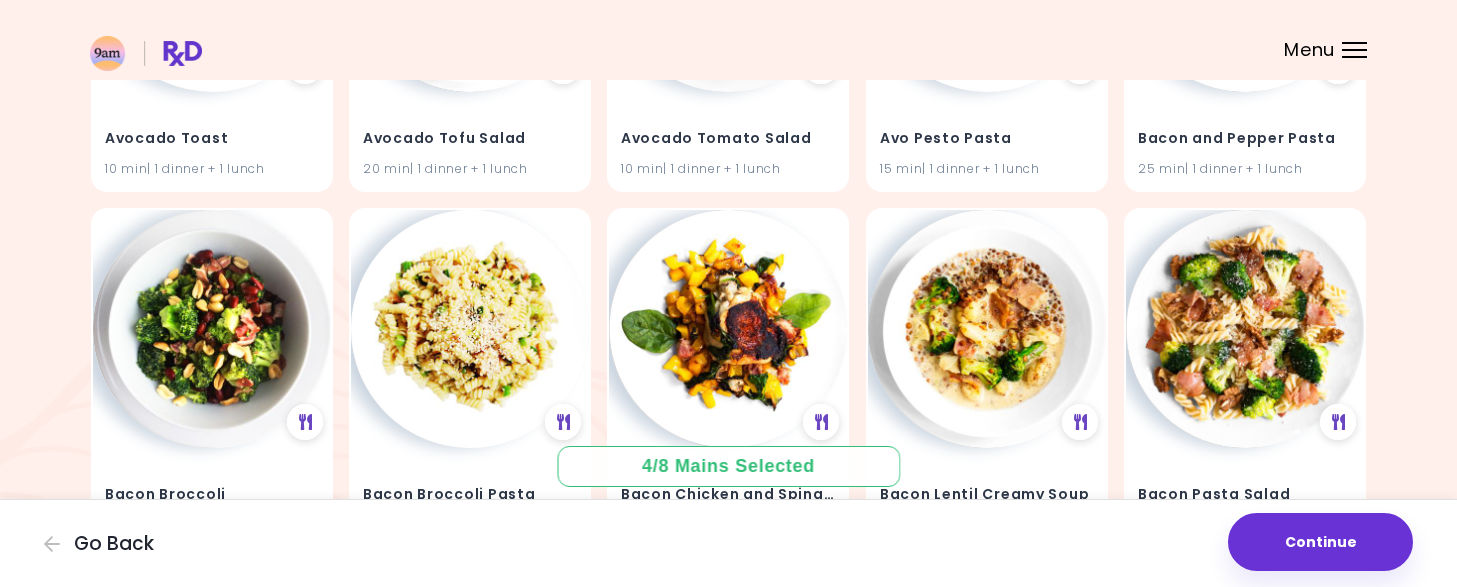 scroll, scrollTop: 2295, scrollLeft: 0, axis: vertical 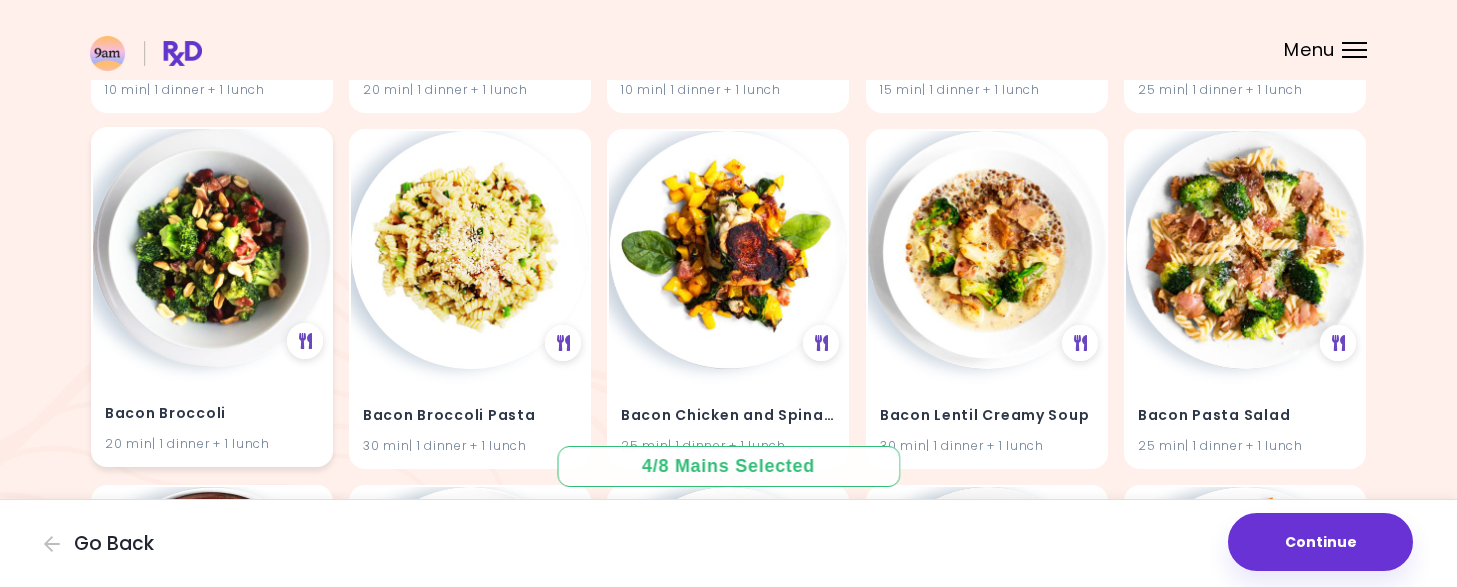 click at bounding box center [212, 248] 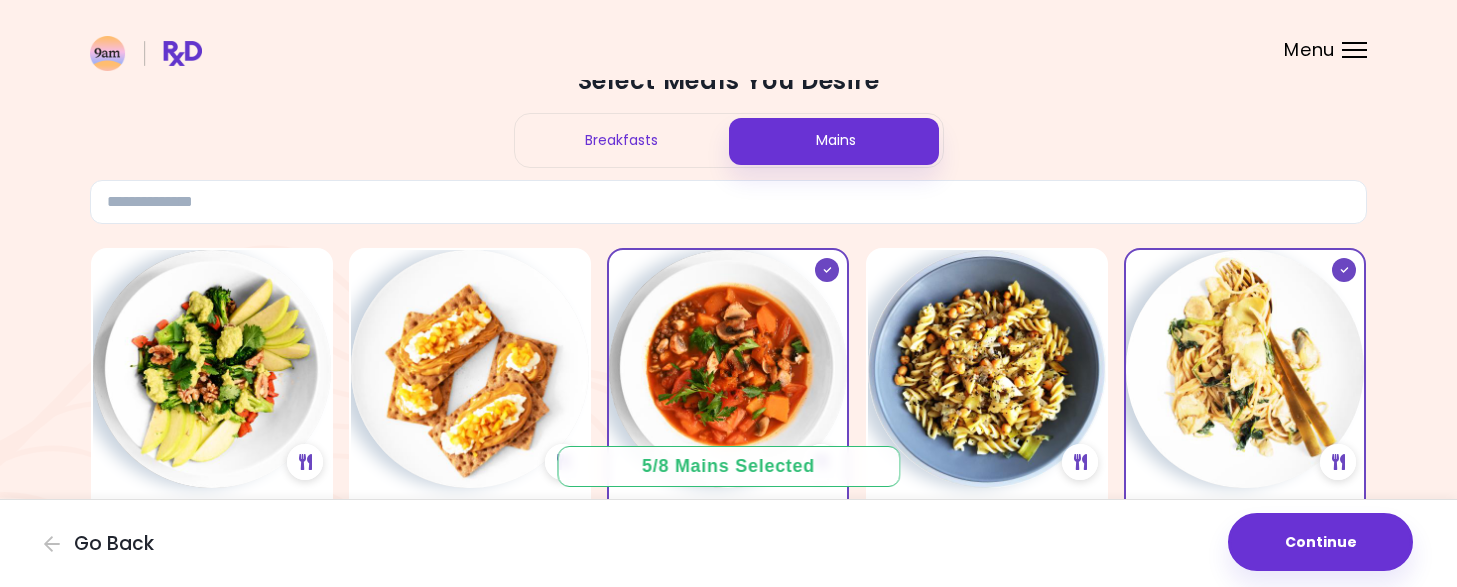 scroll, scrollTop: 28, scrollLeft: 0, axis: vertical 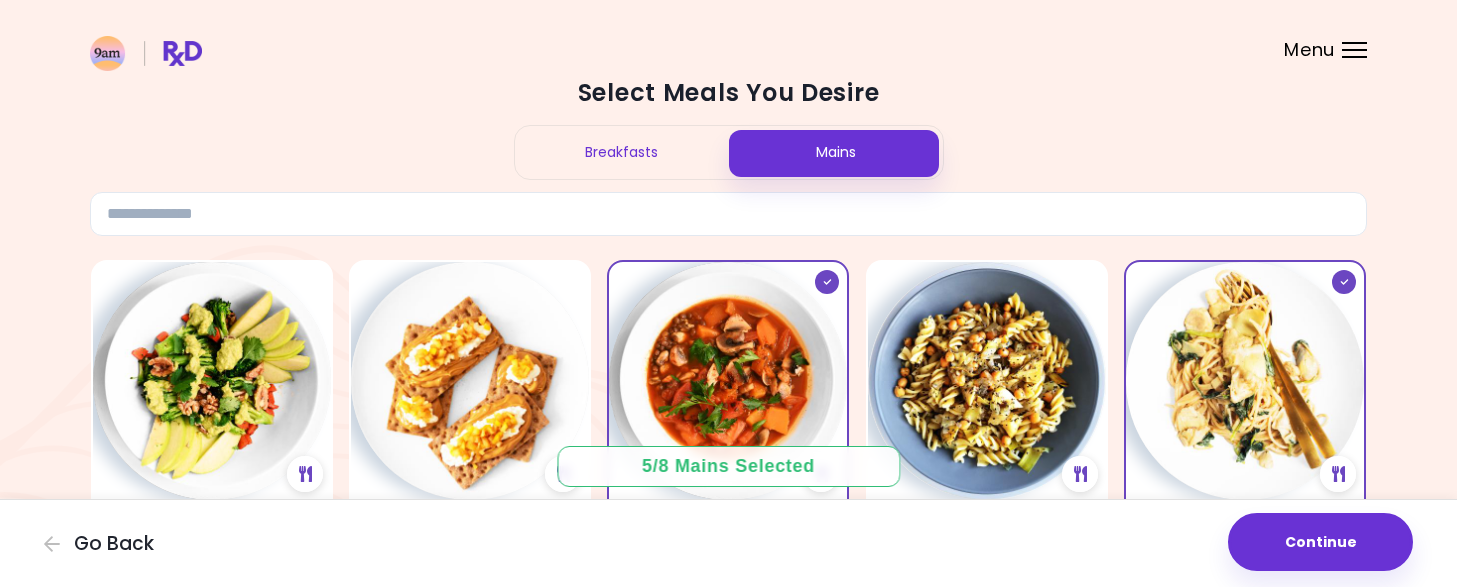 click on "Breakfasts" at bounding box center (622, 152) 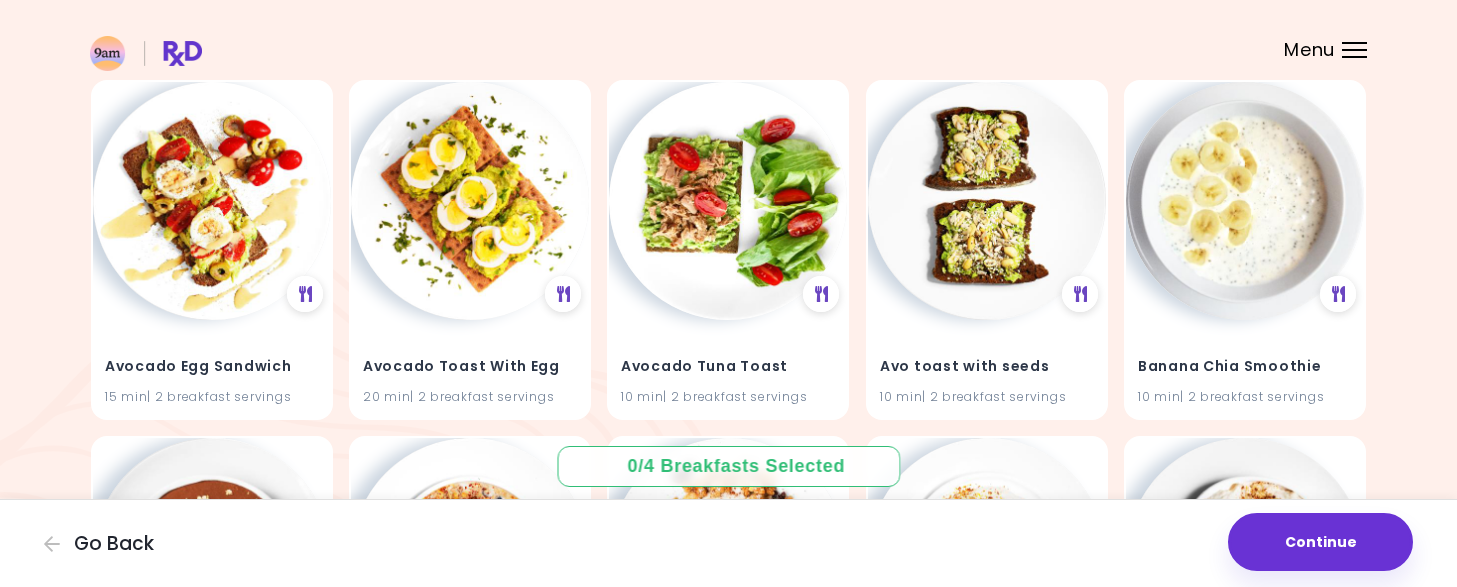 scroll, scrollTop: 564, scrollLeft: 0, axis: vertical 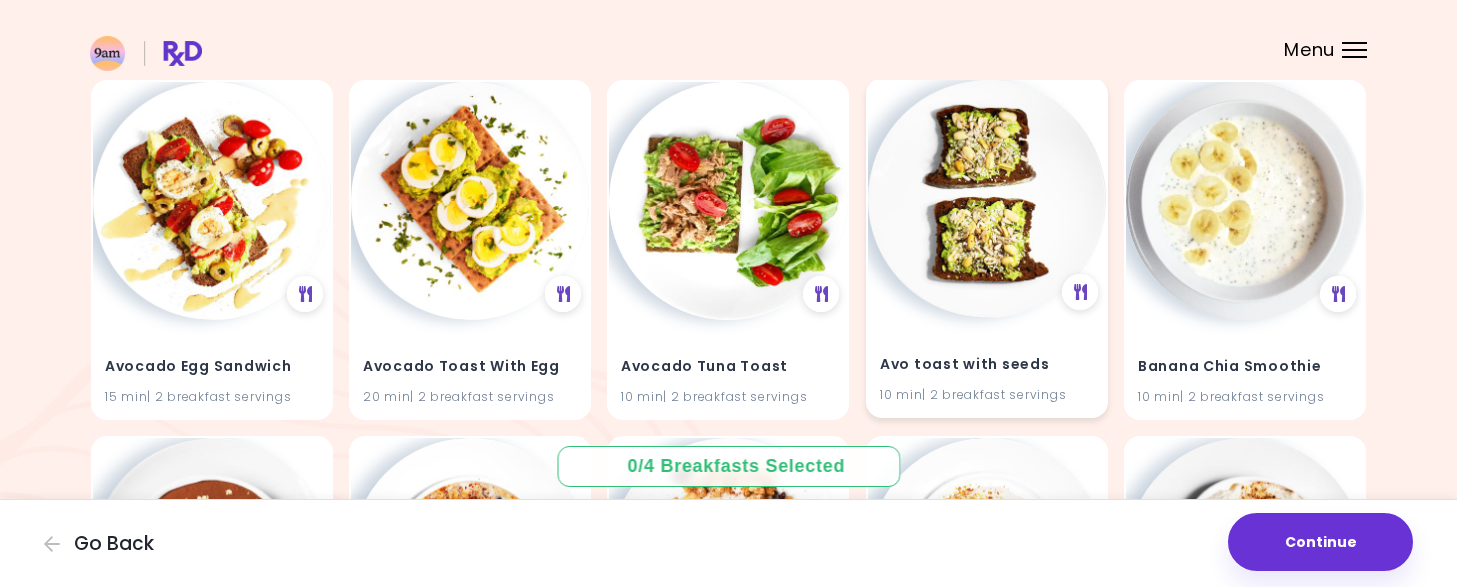 click at bounding box center [987, 199] 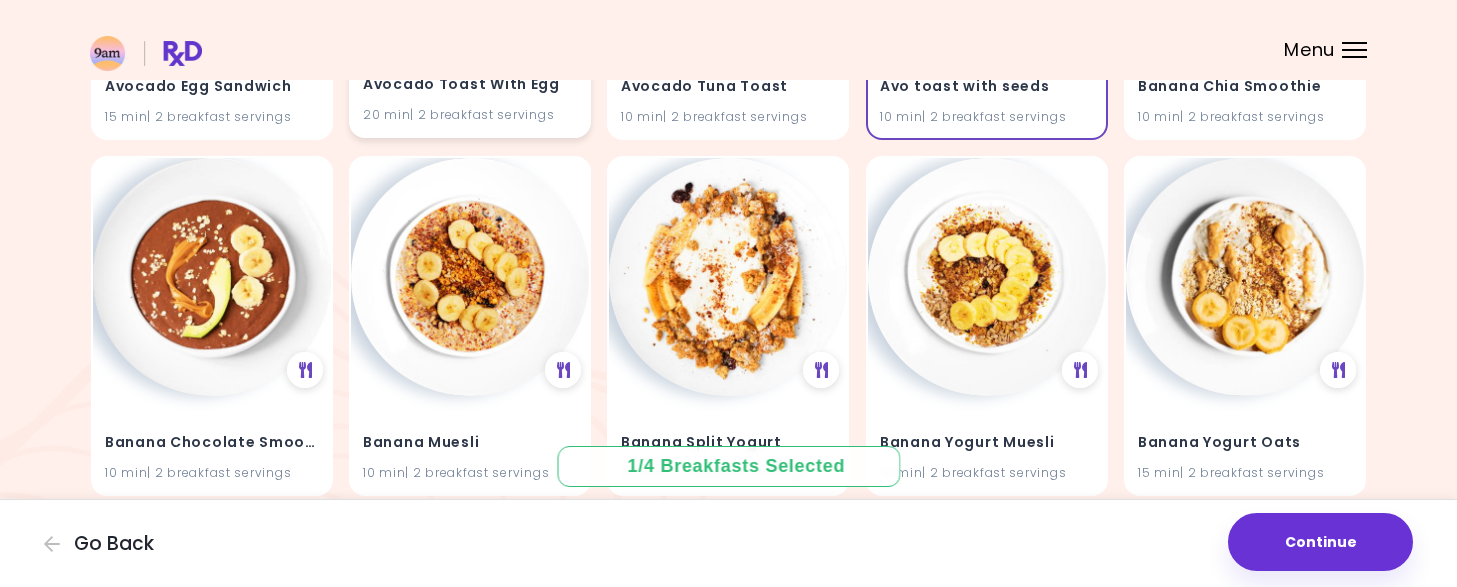 scroll, scrollTop: 847, scrollLeft: 0, axis: vertical 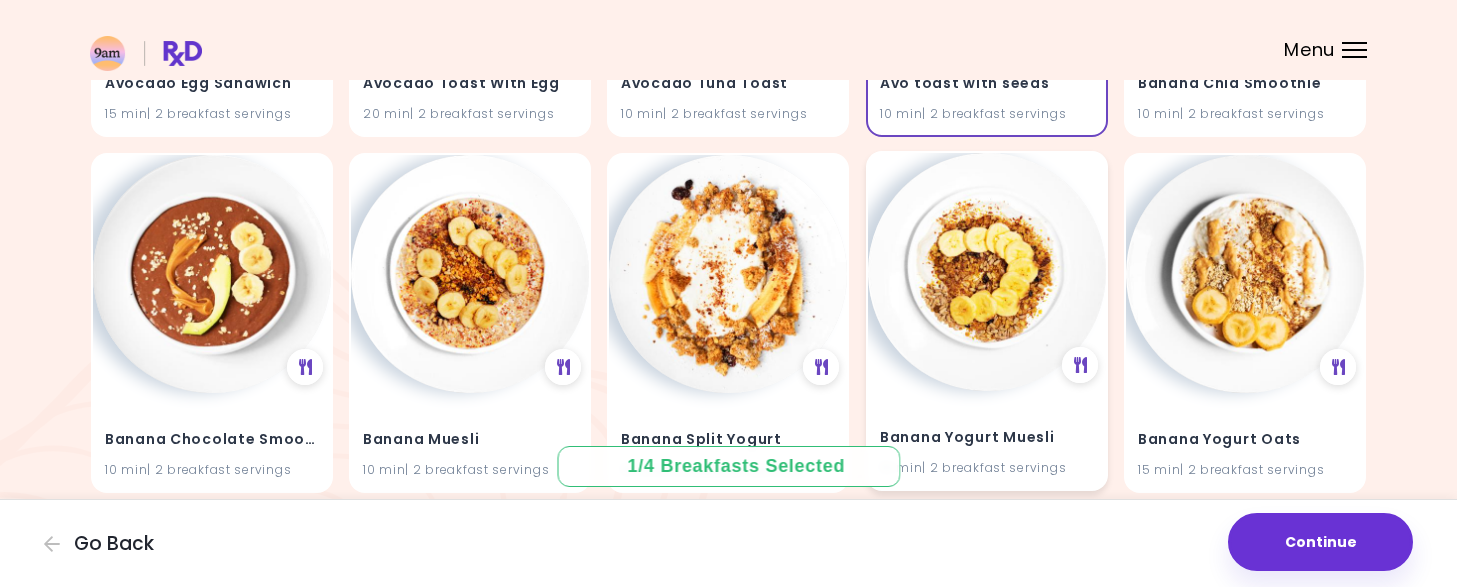 click at bounding box center (987, 272) 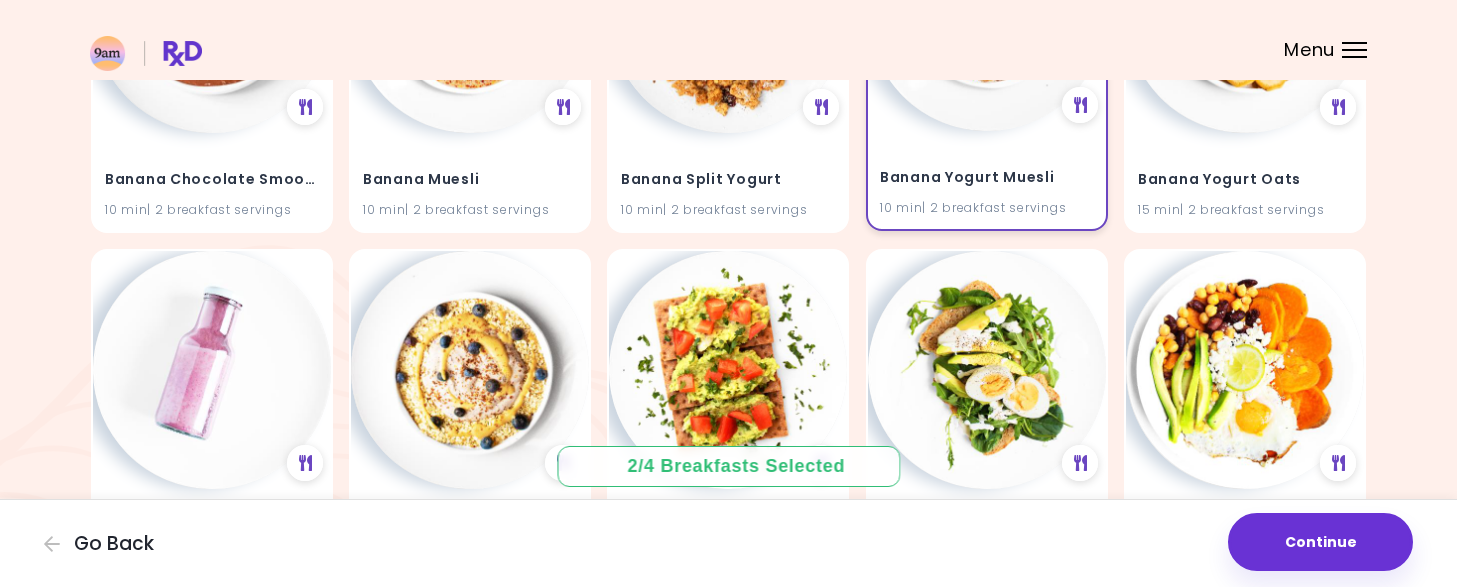 scroll, scrollTop: 1116, scrollLeft: 0, axis: vertical 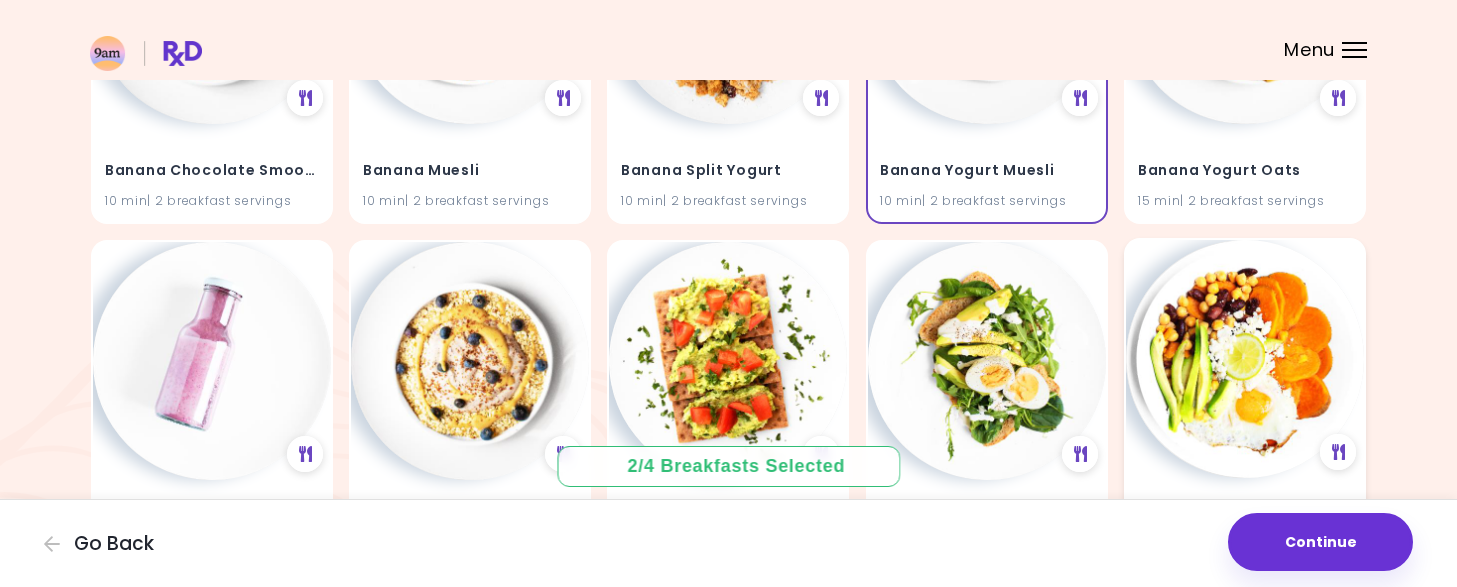 click at bounding box center [1245, 359] 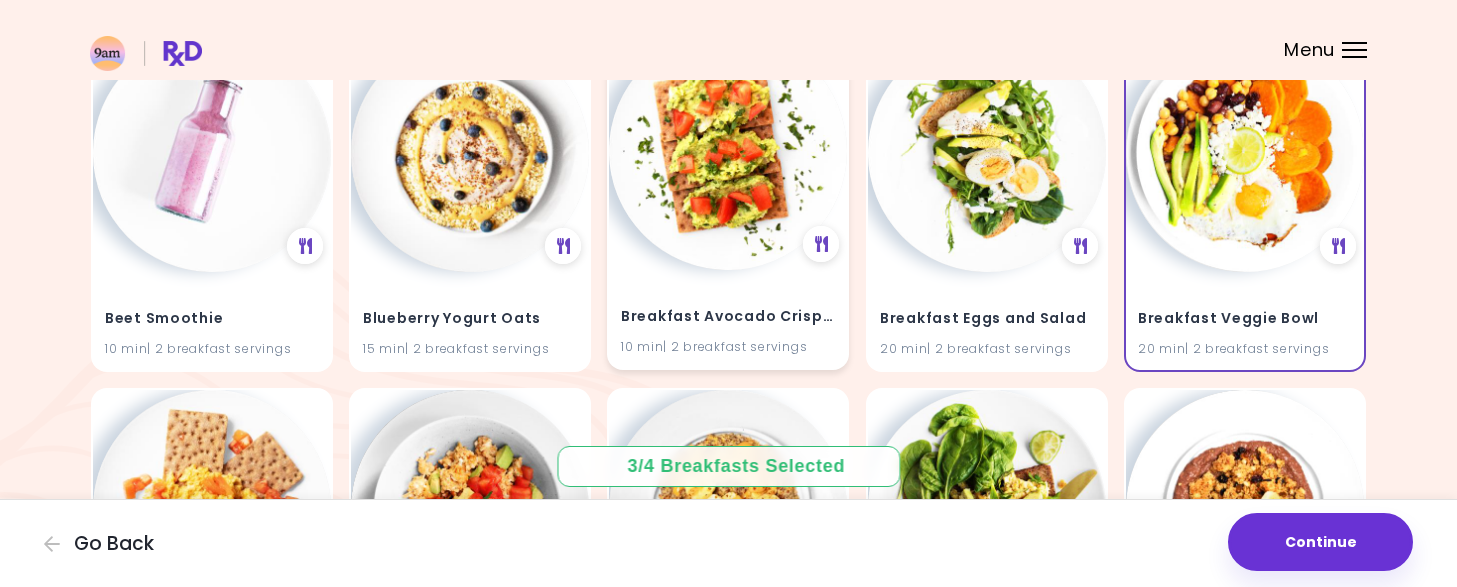 scroll, scrollTop: 1326, scrollLeft: 0, axis: vertical 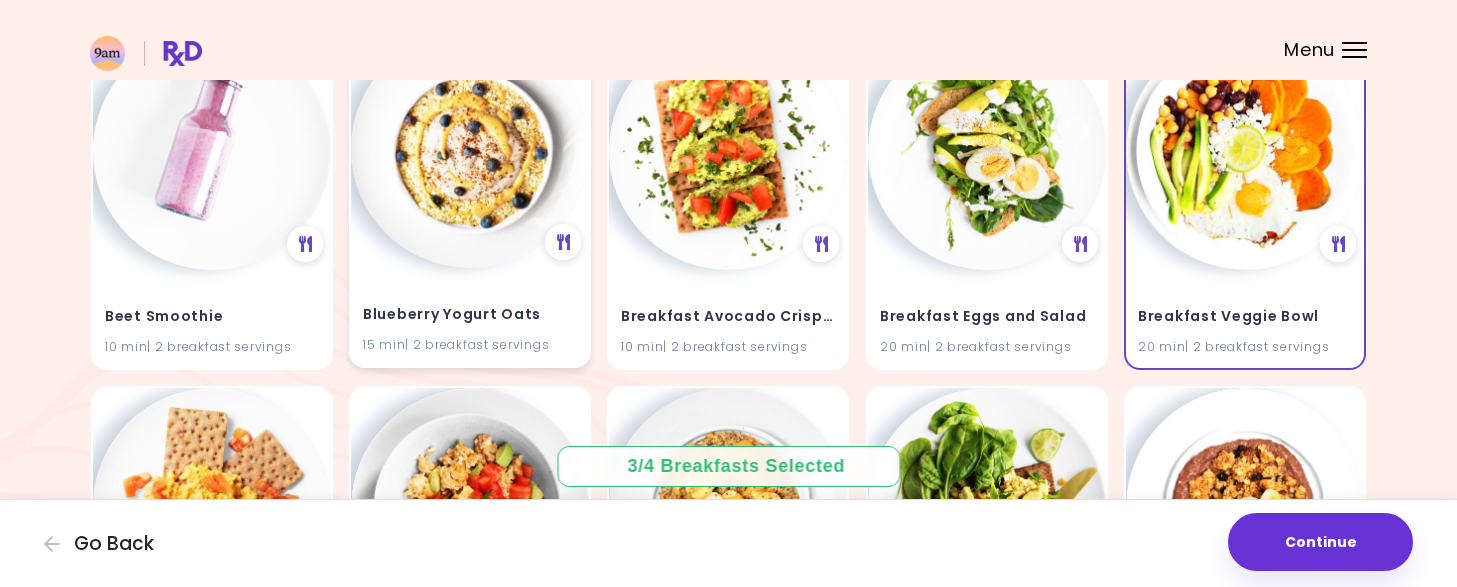 click at bounding box center [470, 149] 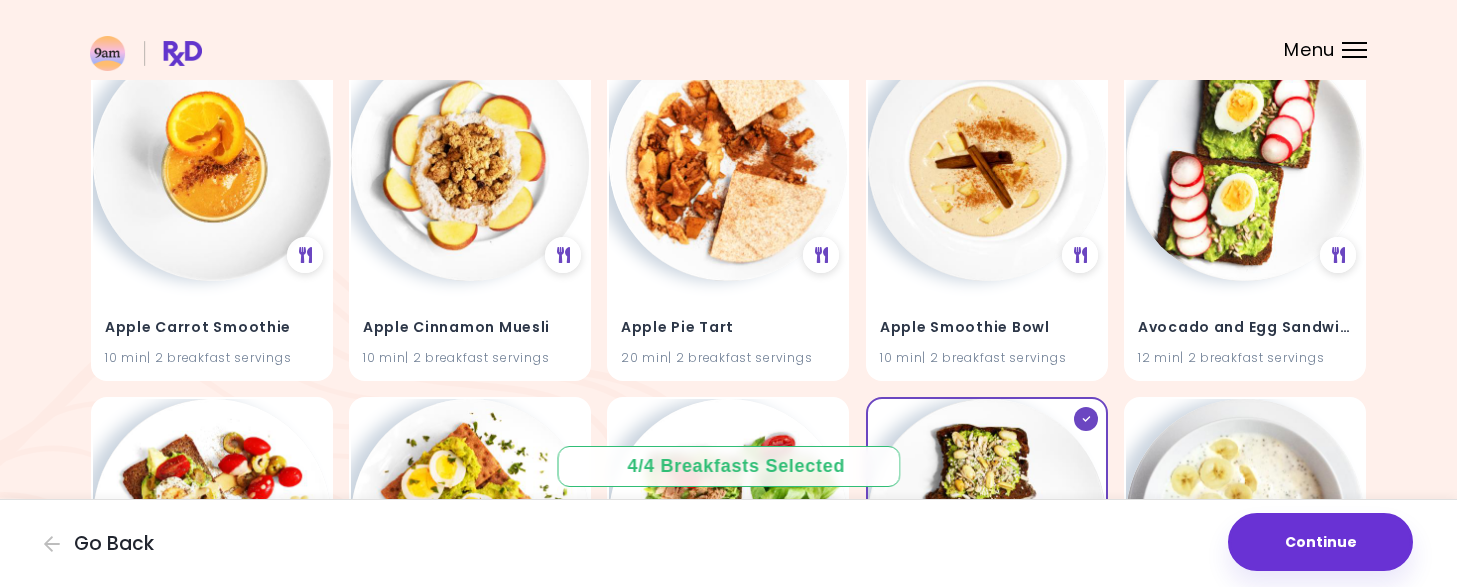 scroll, scrollTop: 0, scrollLeft: 0, axis: both 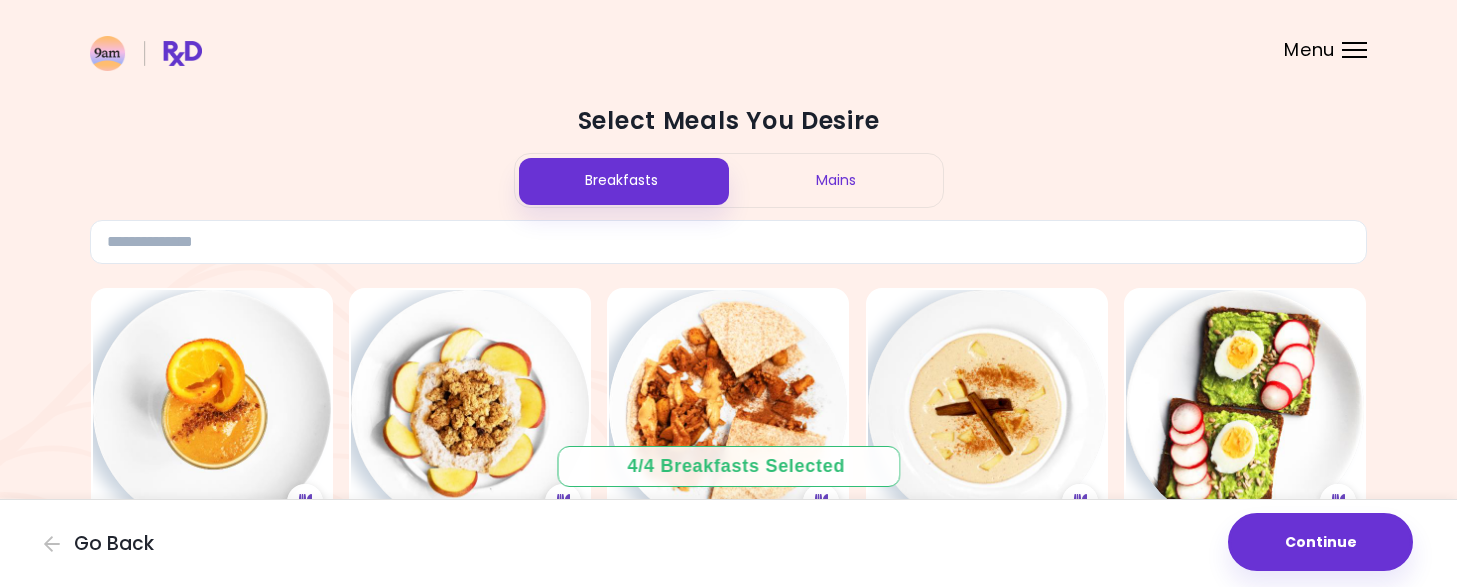 click on "Mains" at bounding box center (836, 180) 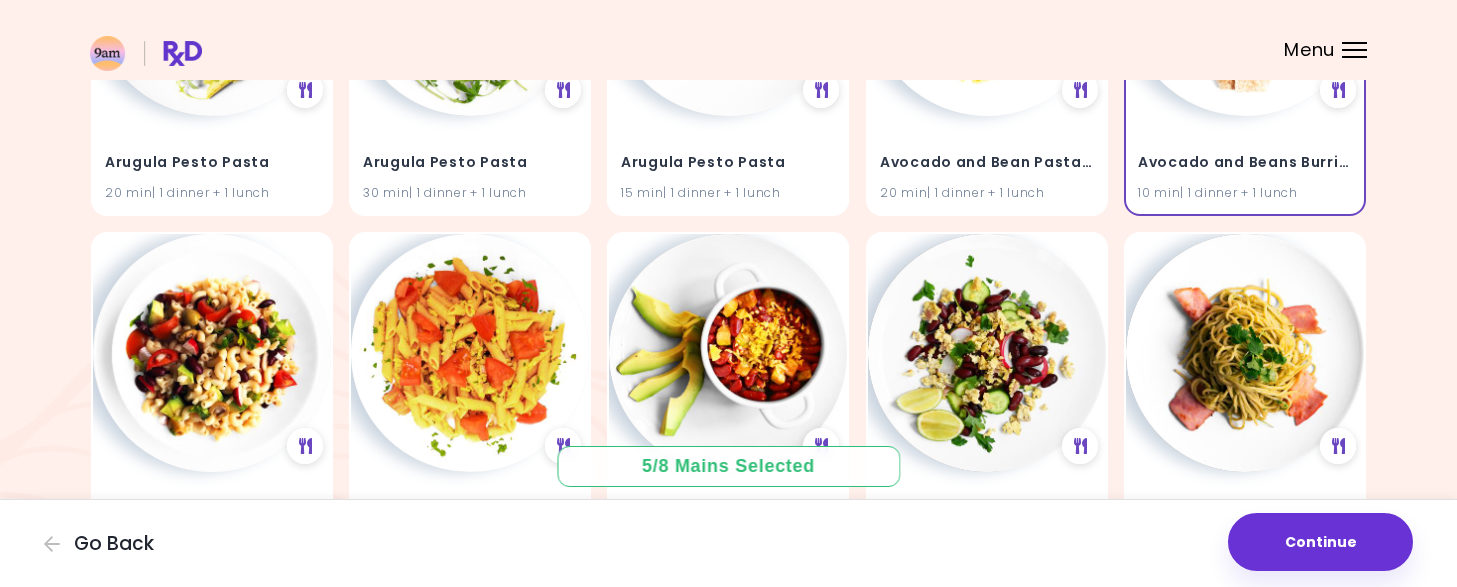 scroll, scrollTop: 896, scrollLeft: 0, axis: vertical 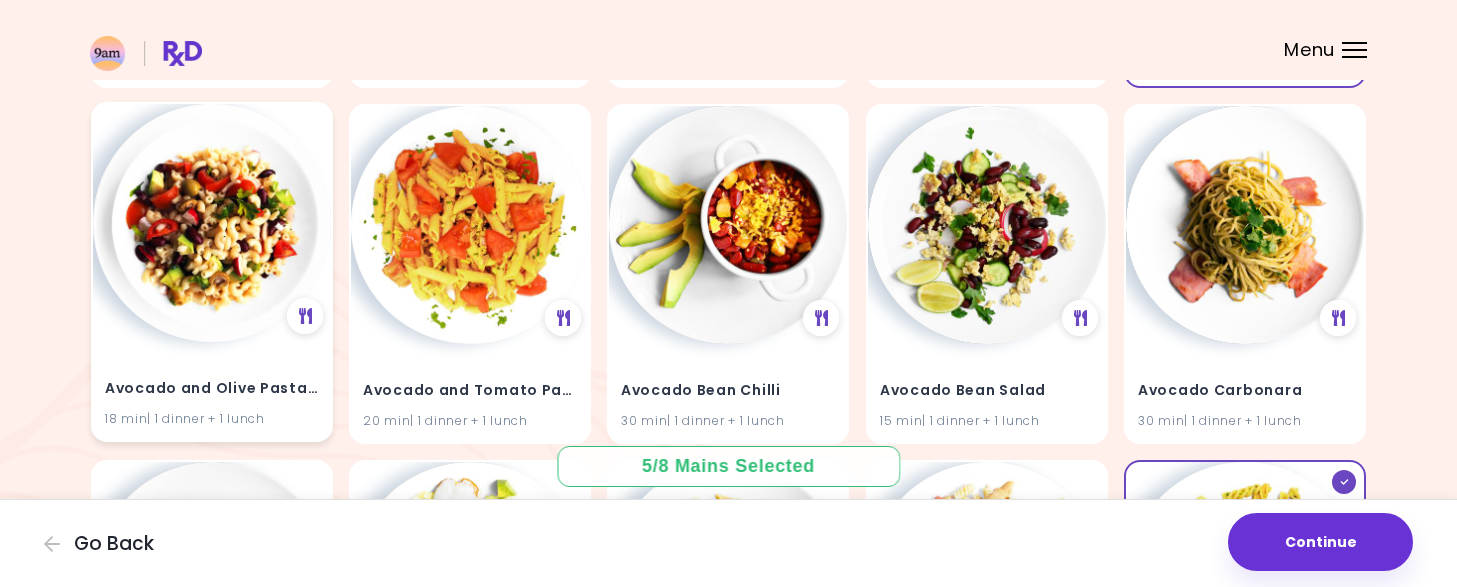 click at bounding box center (212, 223) 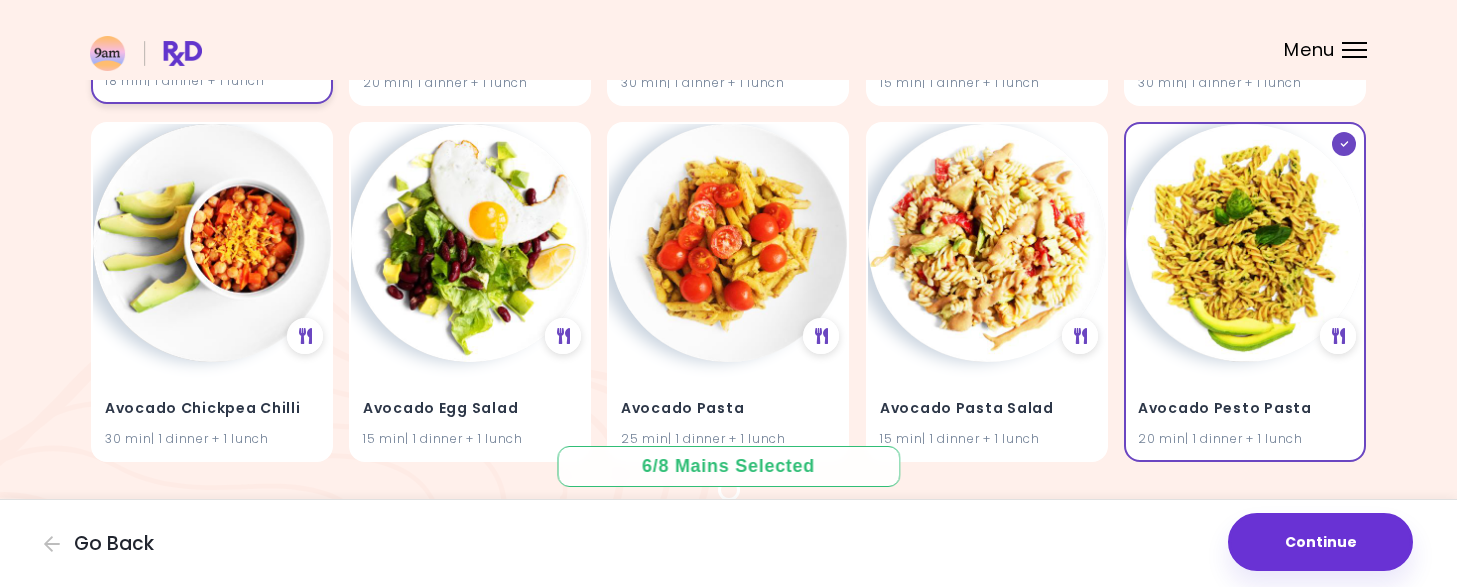 scroll, scrollTop: 1254, scrollLeft: 0, axis: vertical 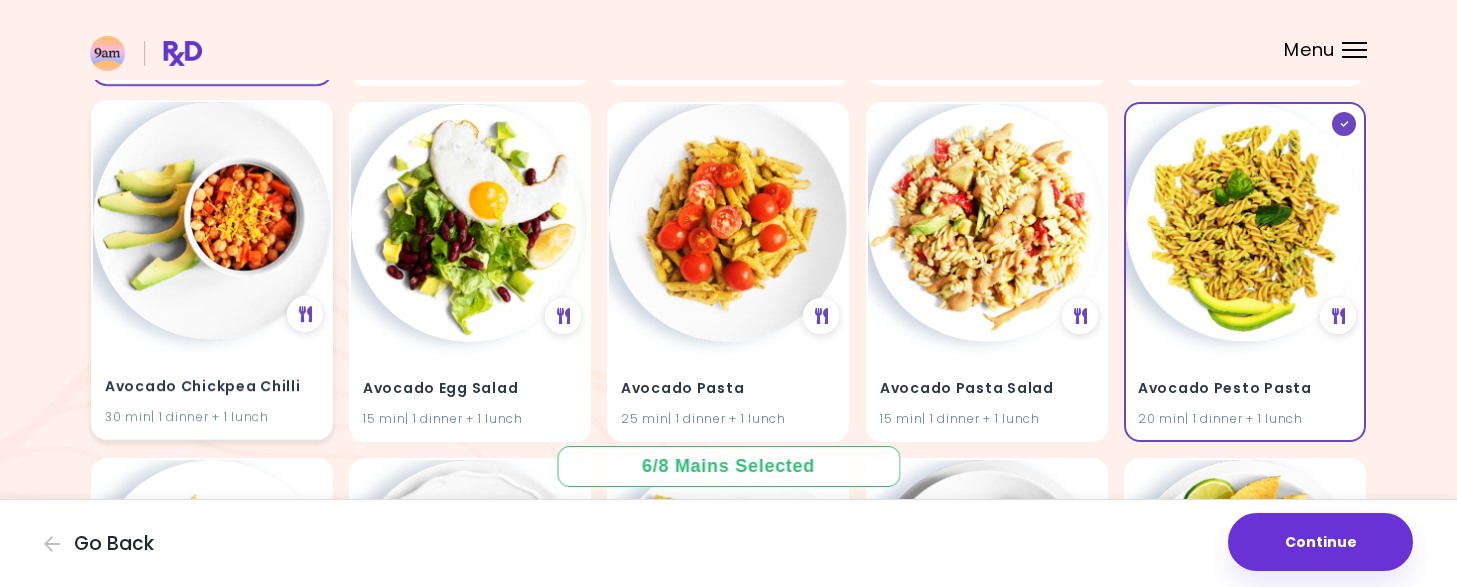 click at bounding box center (212, 221) 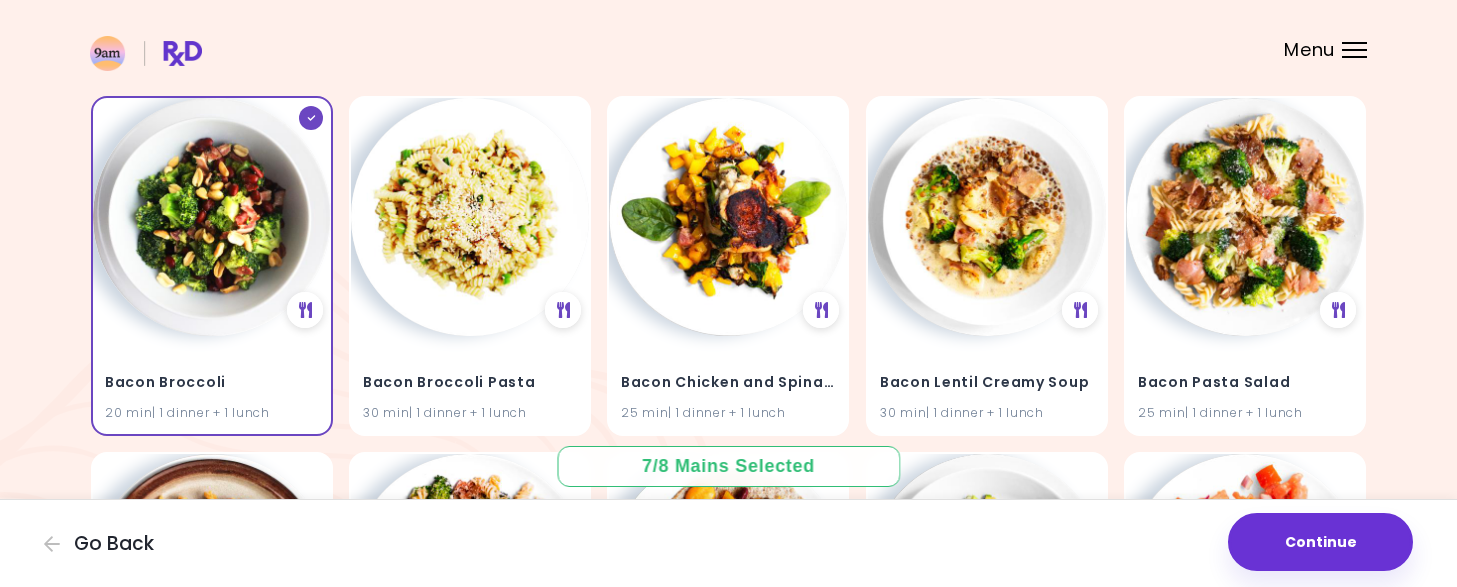 scroll, scrollTop: 2387, scrollLeft: 0, axis: vertical 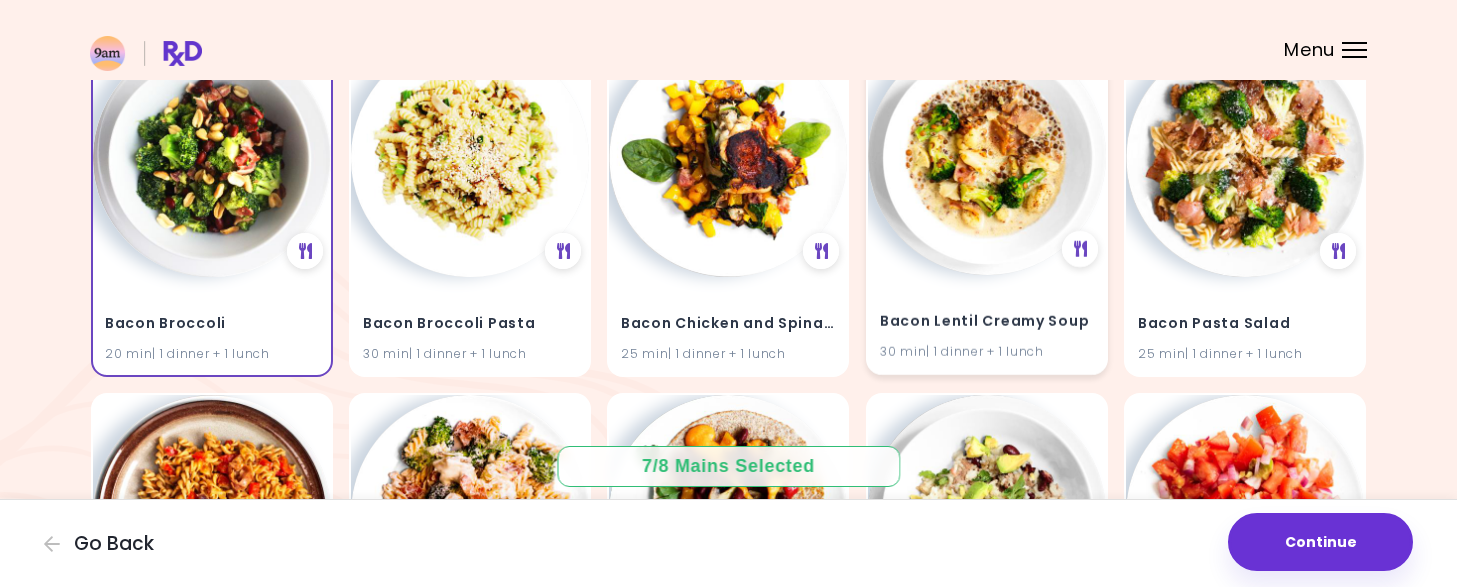 click at bounding box center [987, 156] 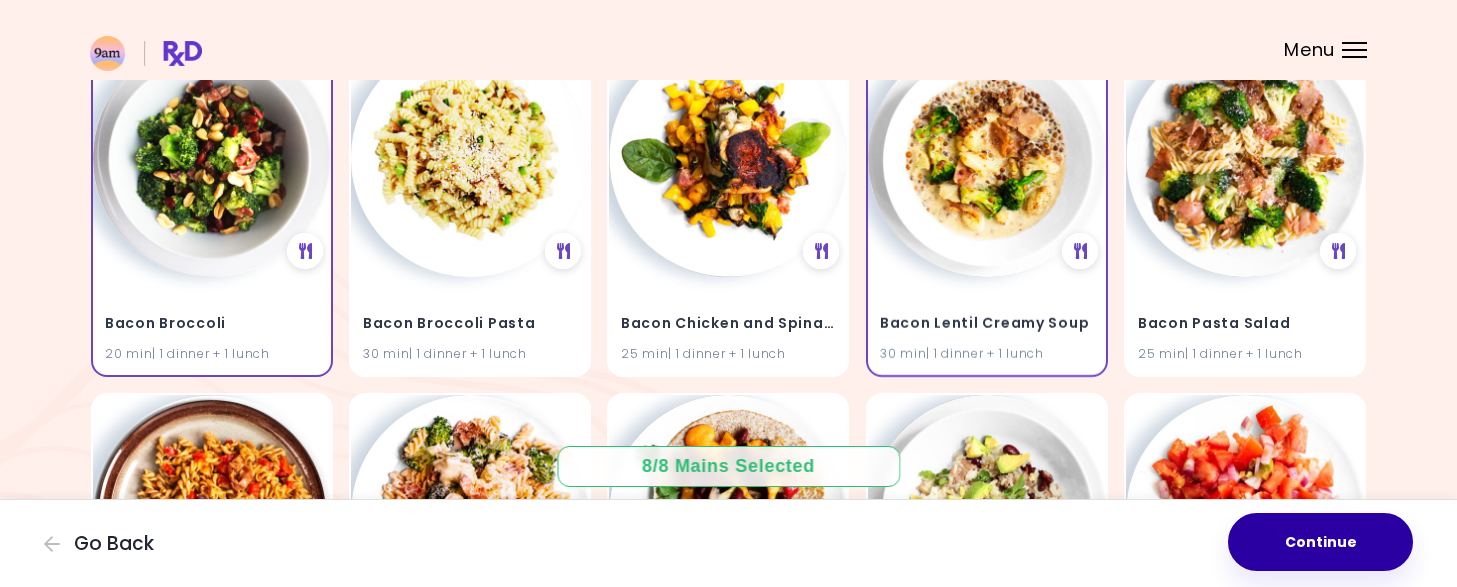 click on "Continue" at bounding box center (1320, 542) 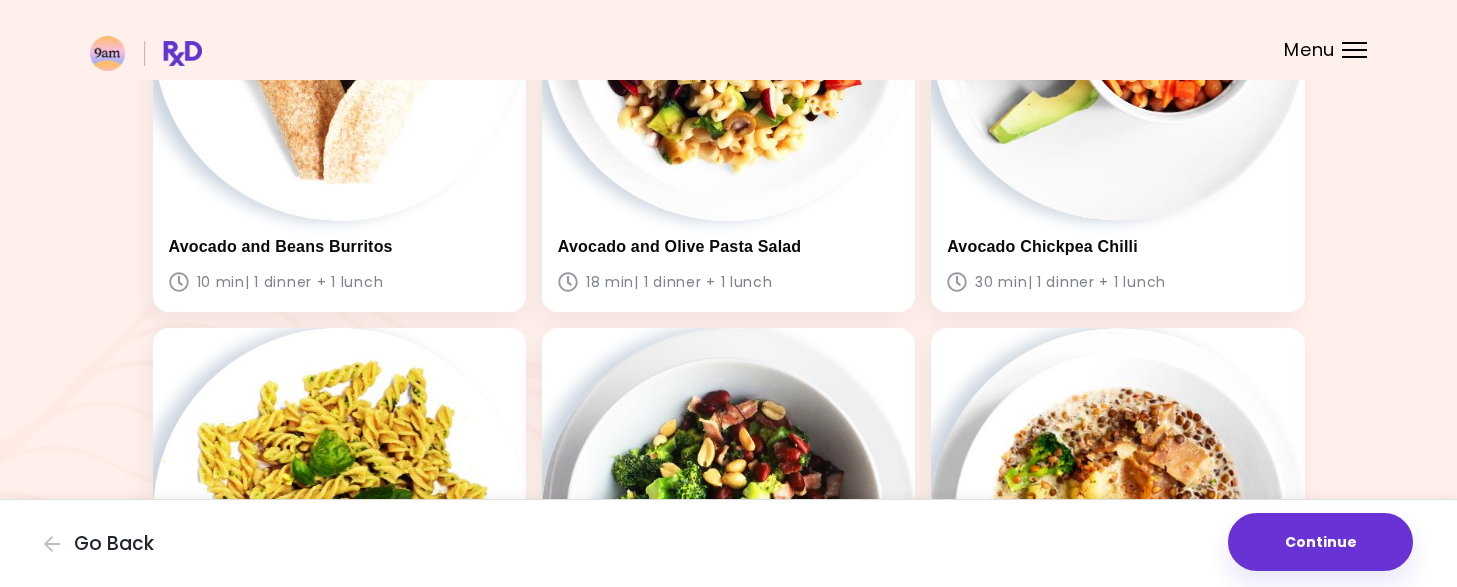 scroll, scrollTop: 1690, scrollLeft: 0, axis: vertical 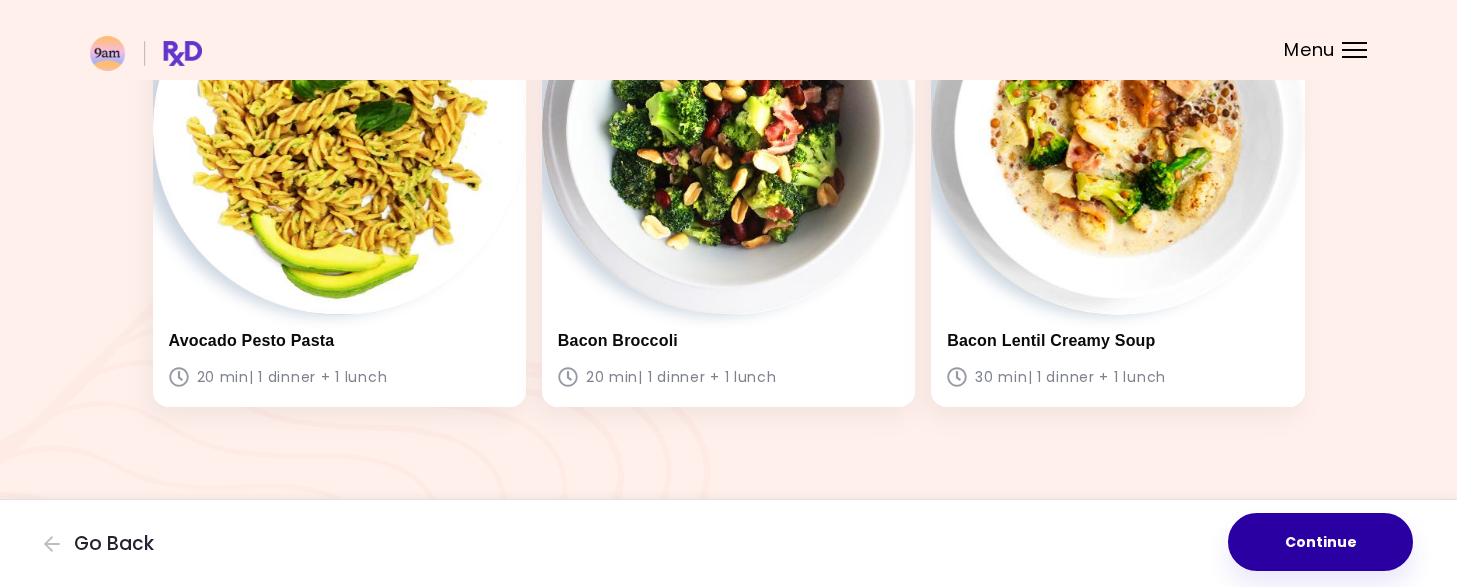 click on "Continue" at bounding box center (1320, 542) 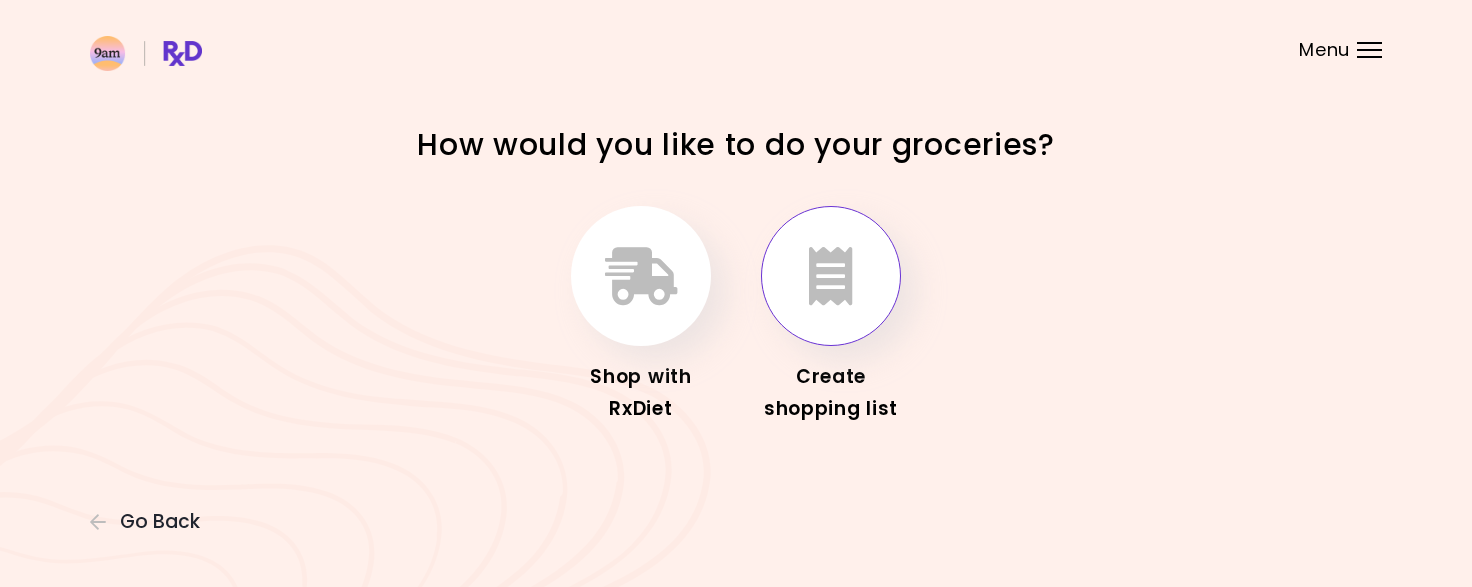 click at bounding box center [831, 276] 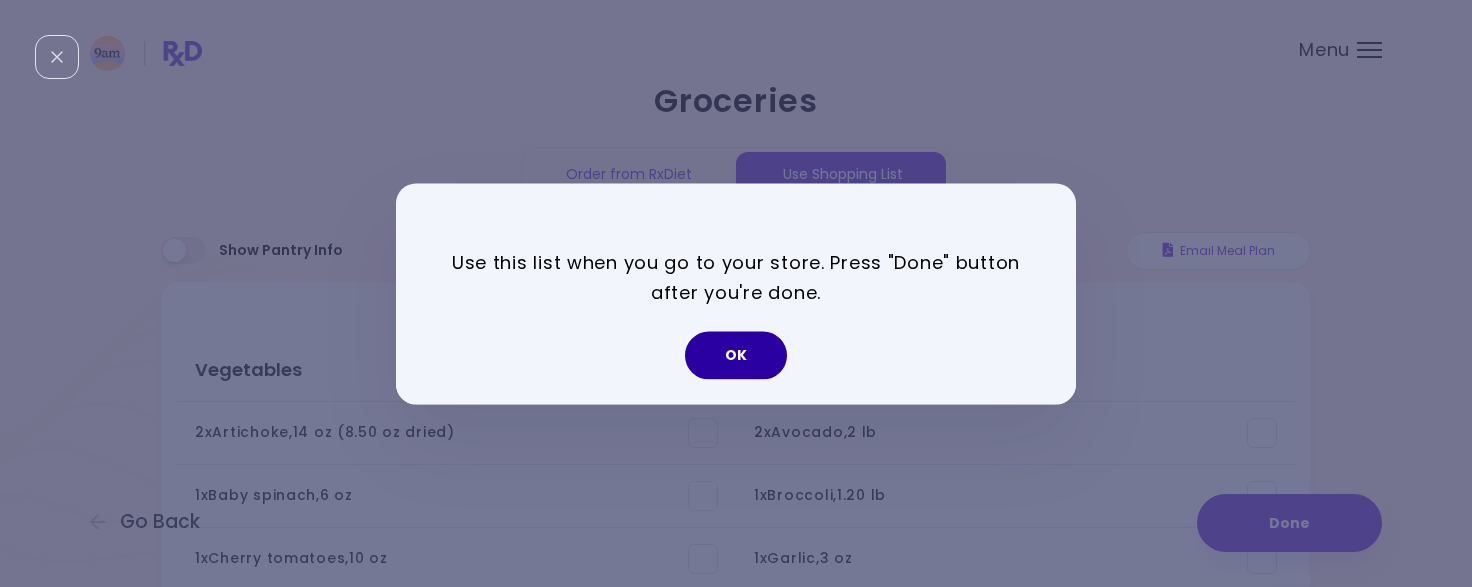 click on "OK" at bounding box center (736, 355) 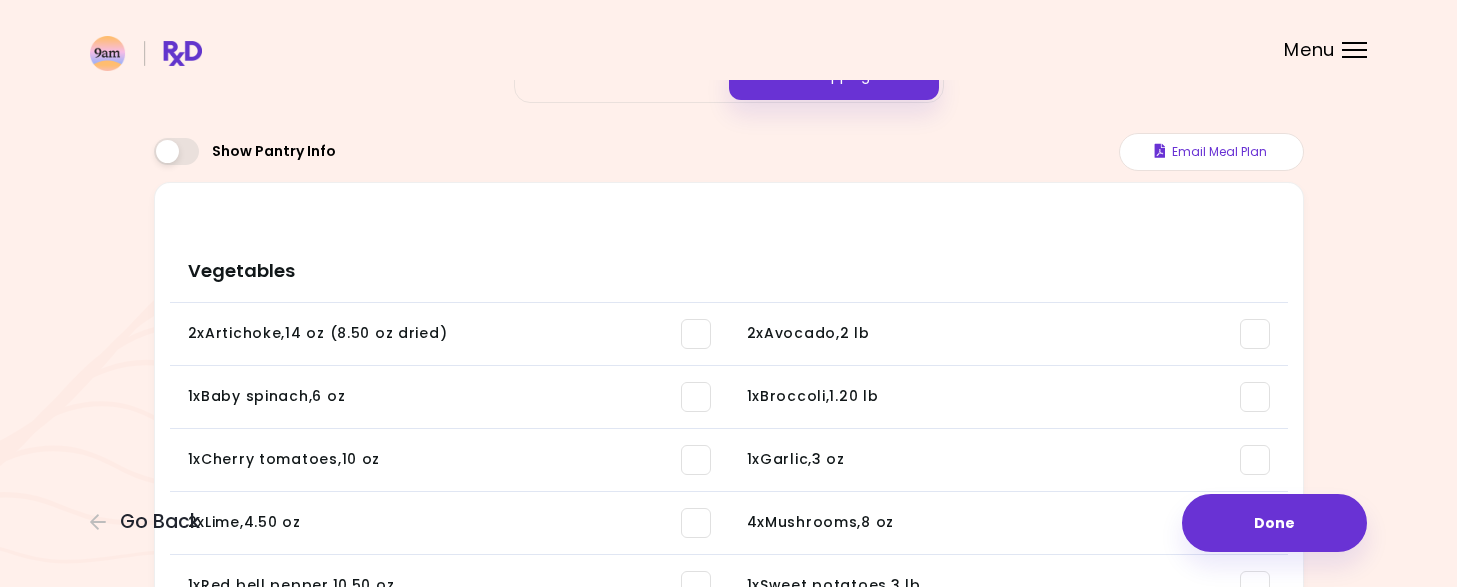 scroll, scrollTop: 99, scrollLeft: 0, axis: vertical 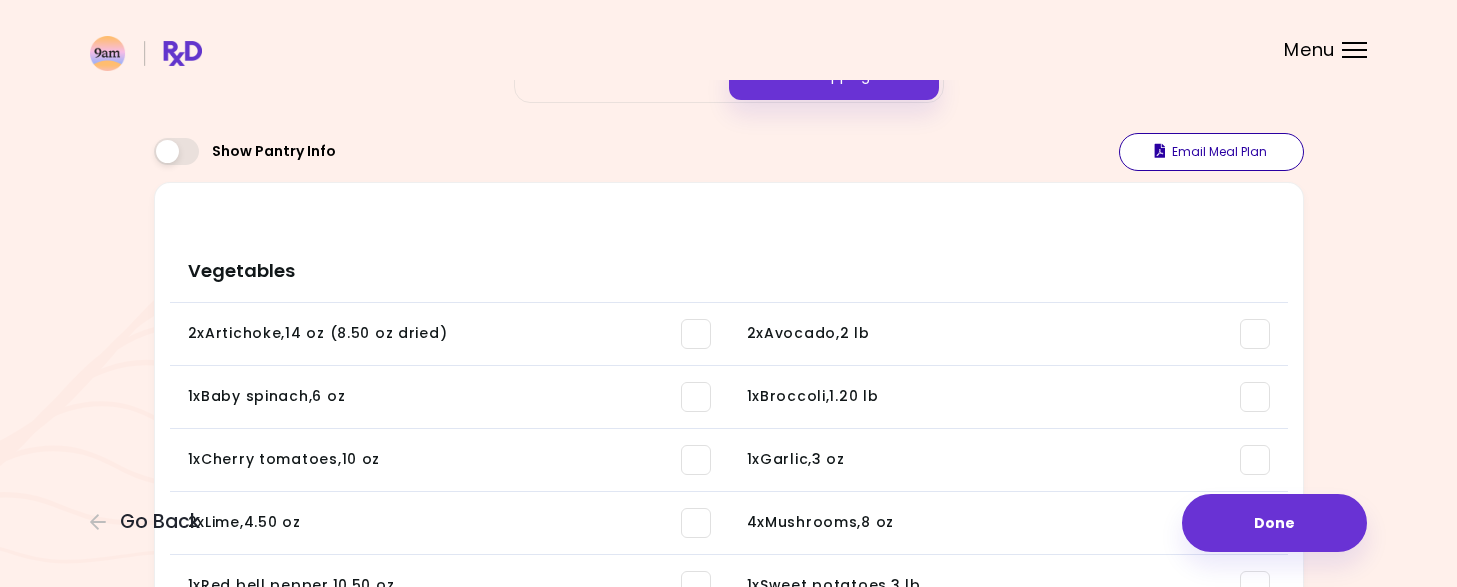 click on "Email Meal Plan" at bounding box center [1211, 152] 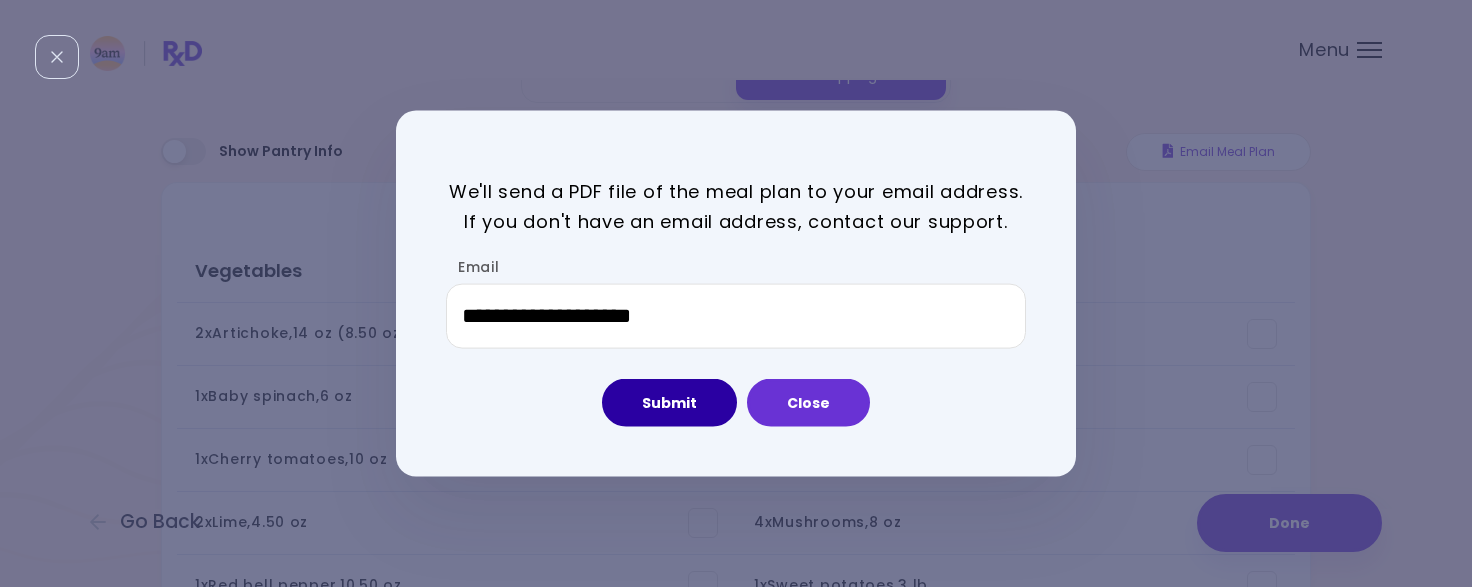 click on "Submit" at bounding box center (669, 403) 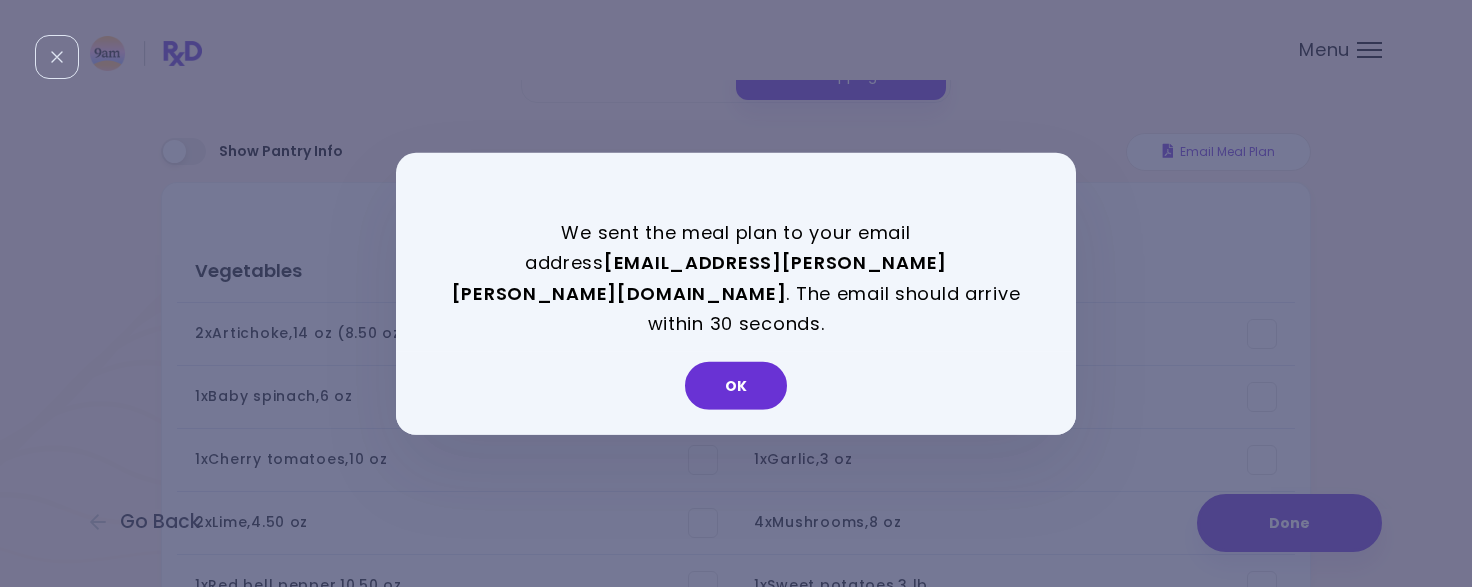 click on "OK" at bounding box center [736, 393] 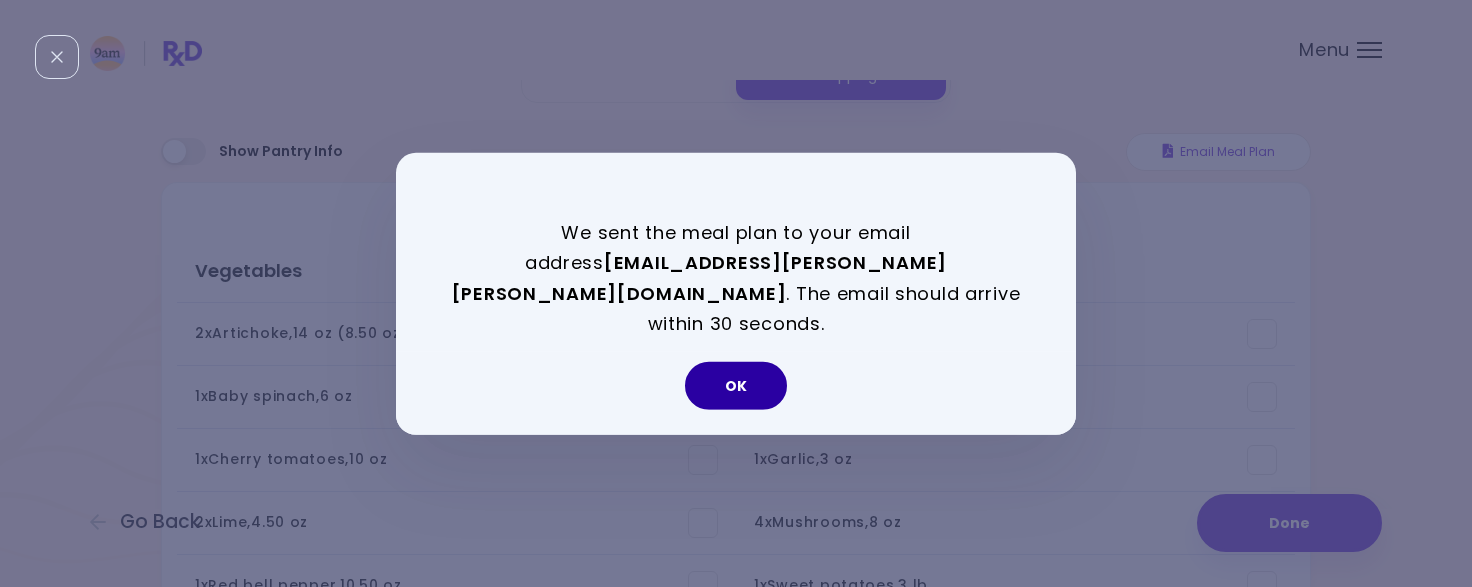 click on "OK" at bounding box center (736, 386) 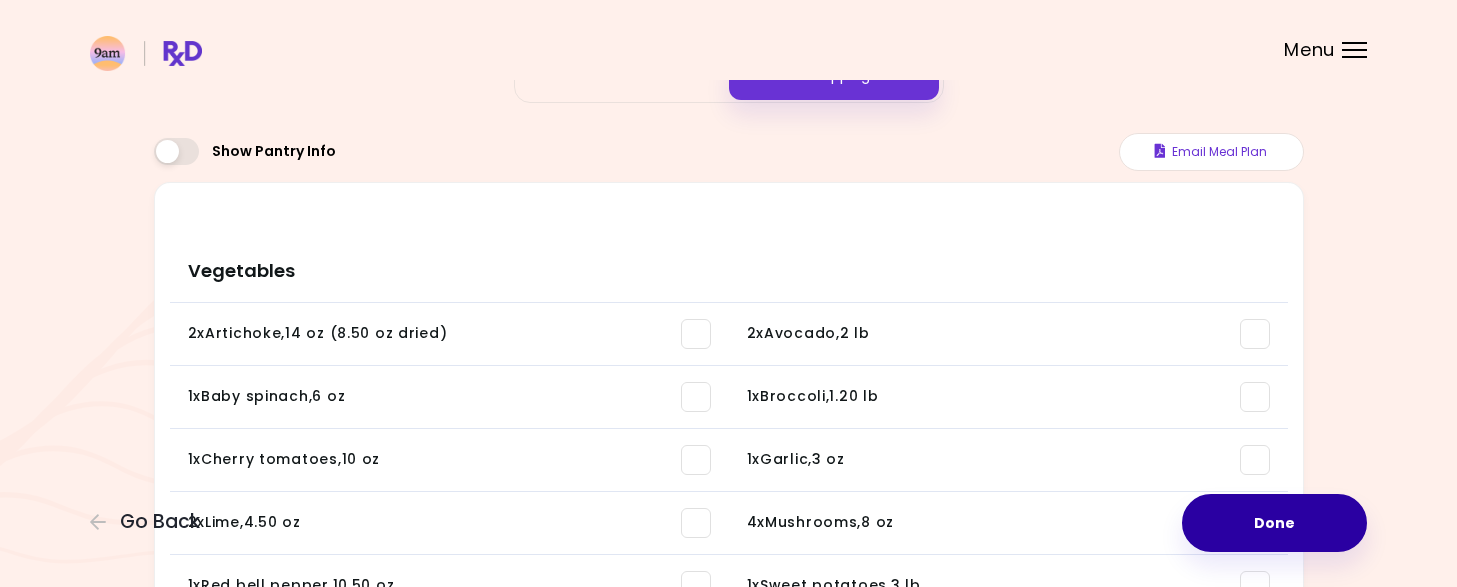 click on "Done" at bounding box center (1274, 523) 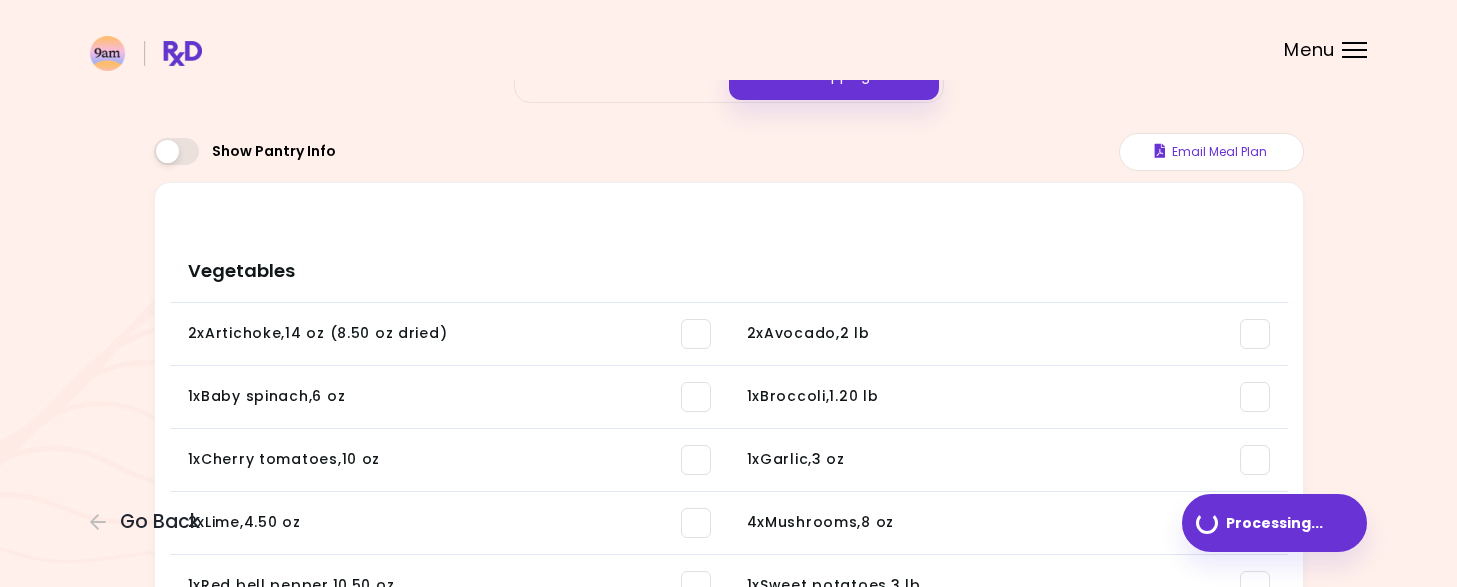 scroll, scrollTop: 274, scrollLeft: 0, axis: vertical 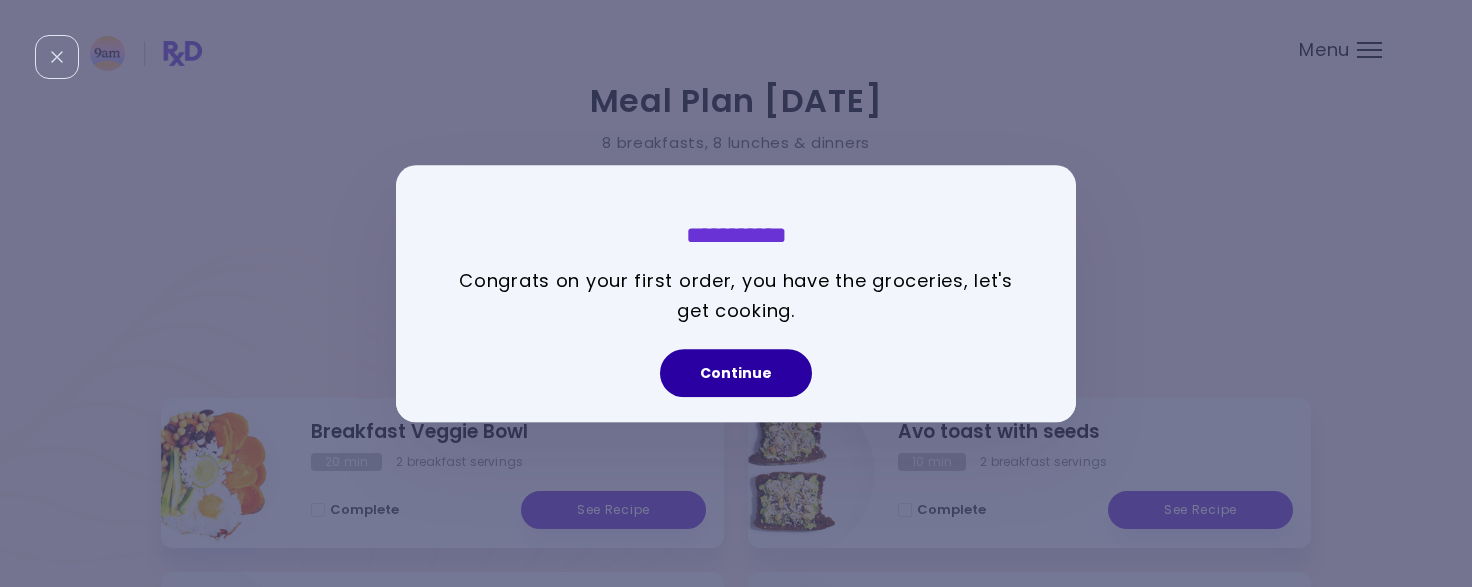 click on "Continue" at bounding box center (736, 373) 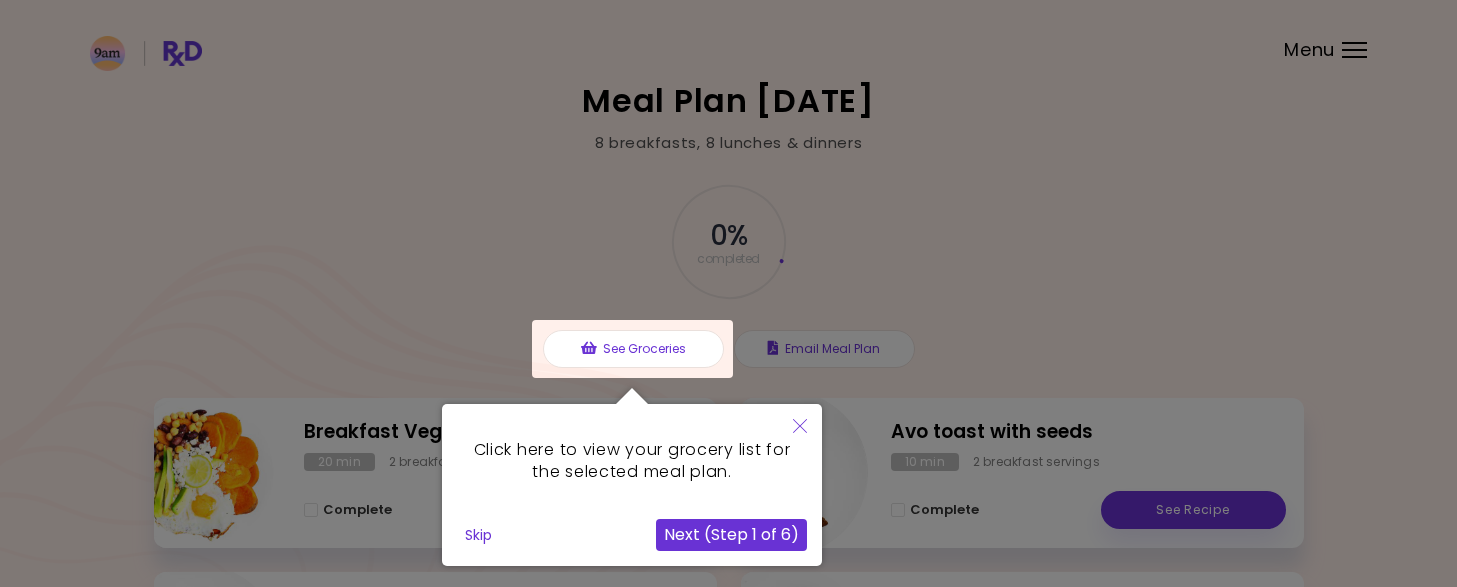 scroll, scrollTop: 24, scrollLeft: 0, axis: vertical 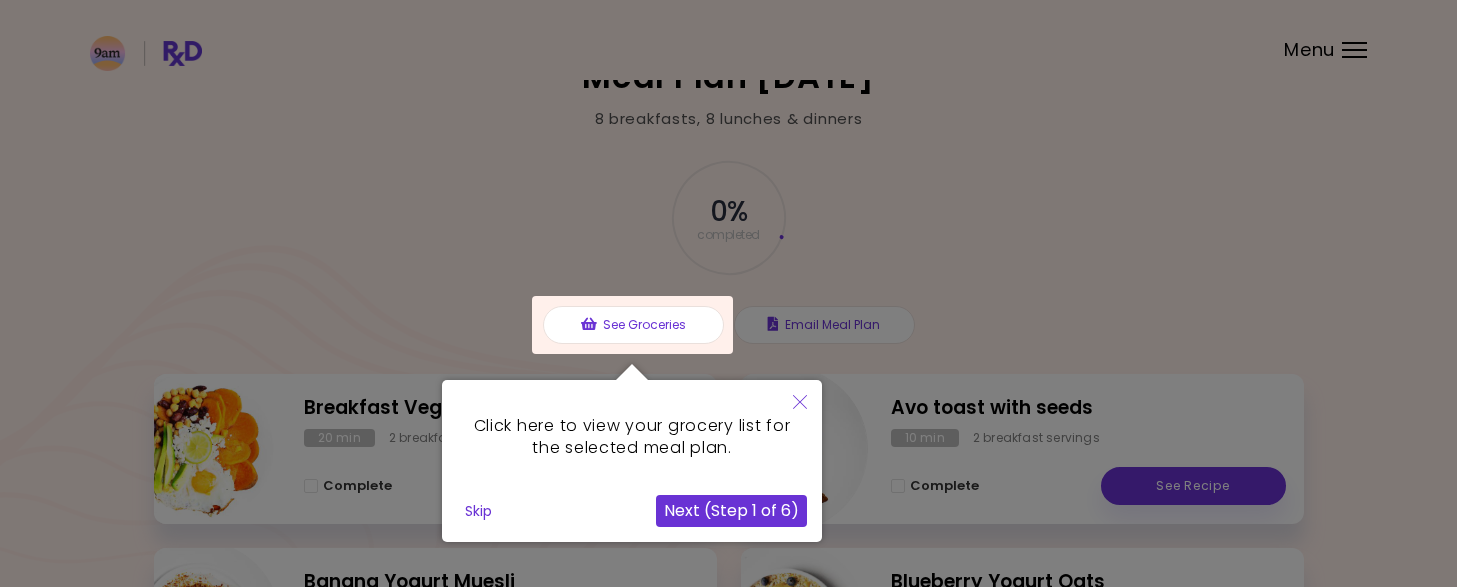 click at bounding box center [728, 739] 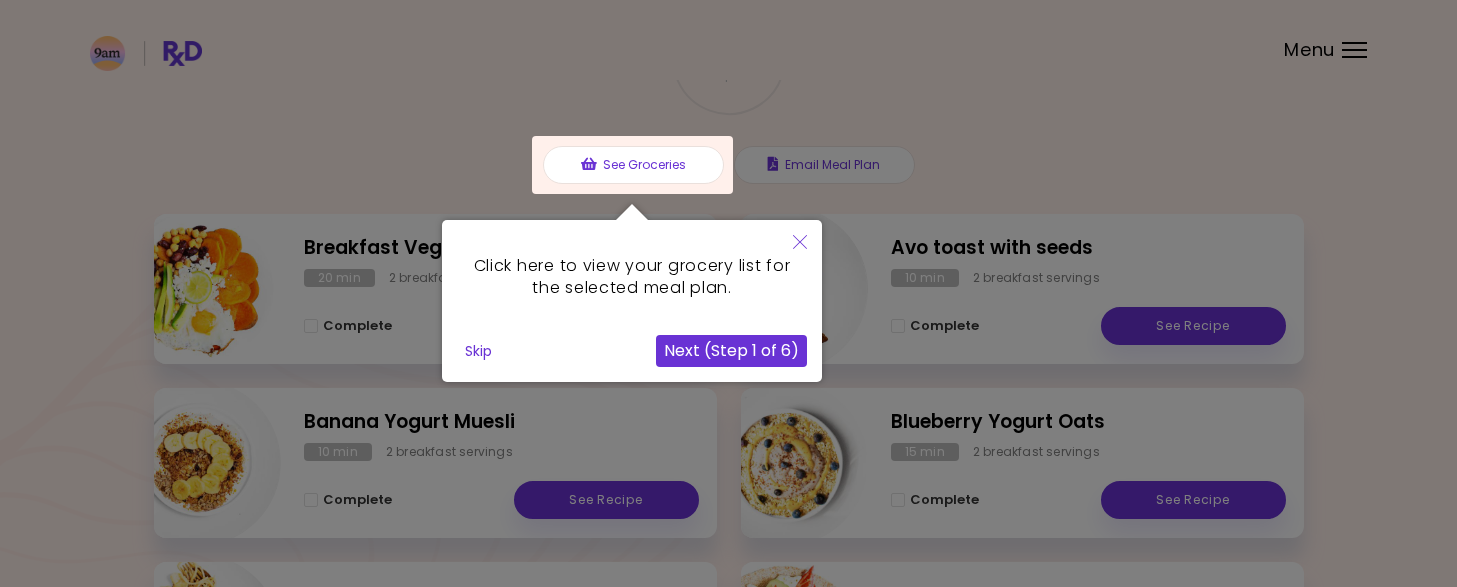 scroll, scrollTop: 188, scrollLeft: 0, axis: vertical 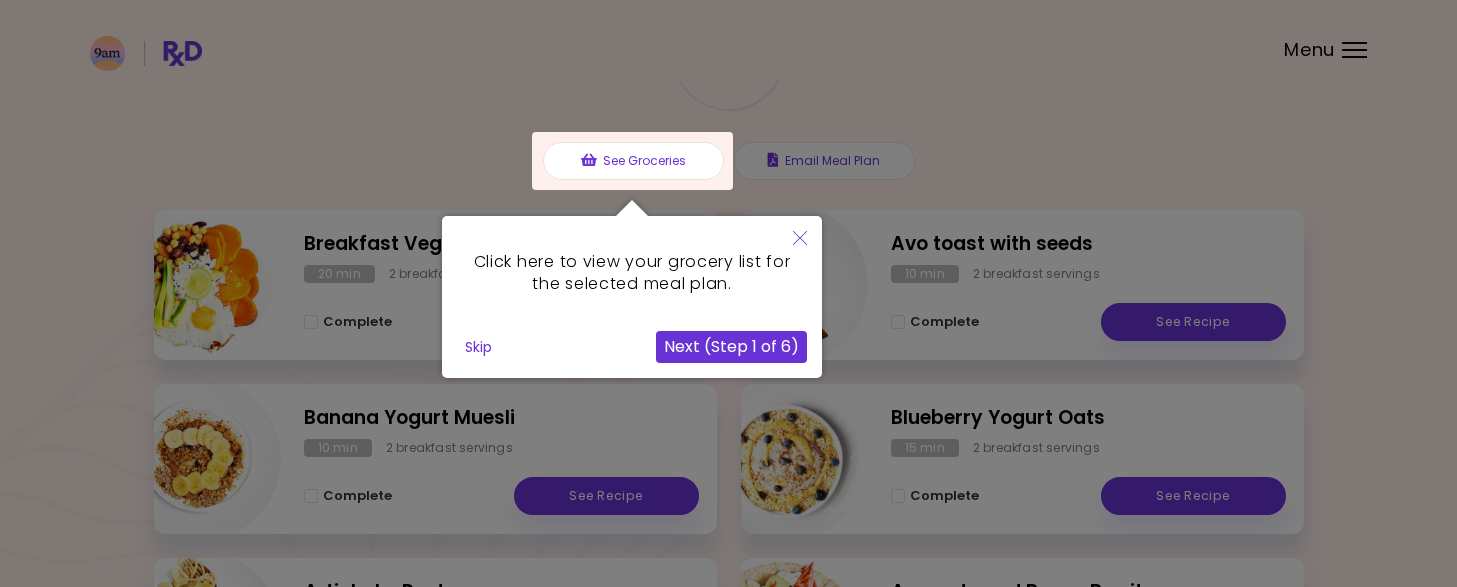 click 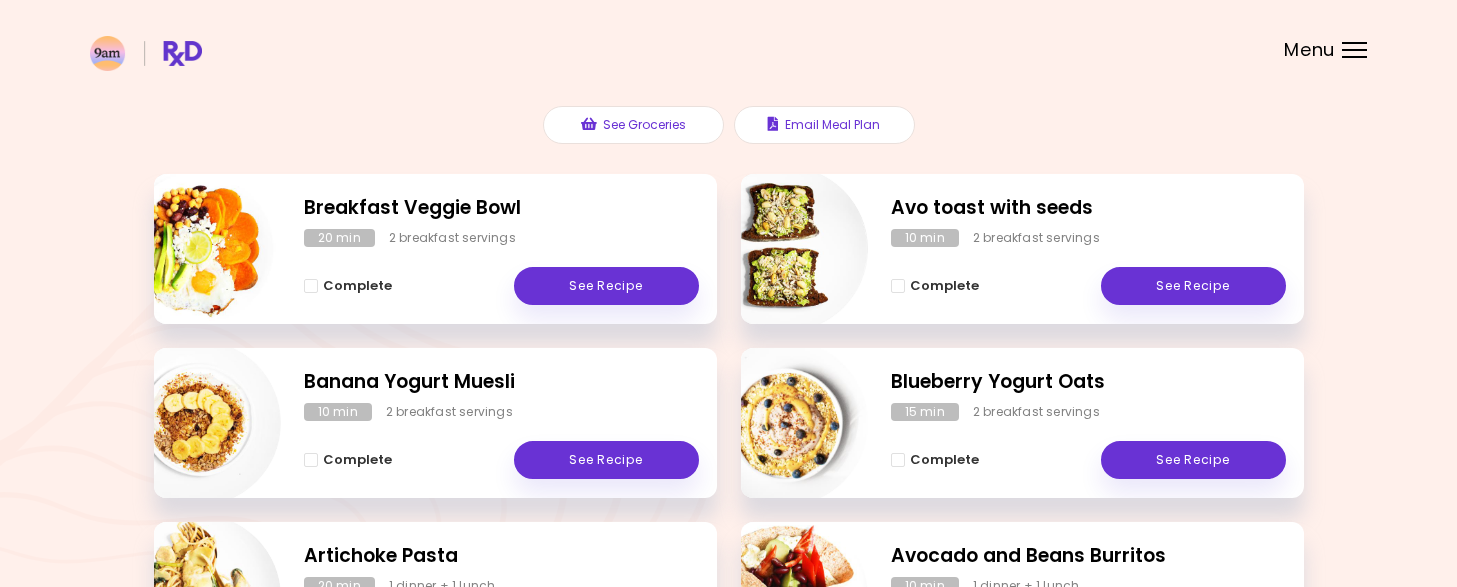 scroll, scrollTop: 0, scrollLeft: 0, axis: both 